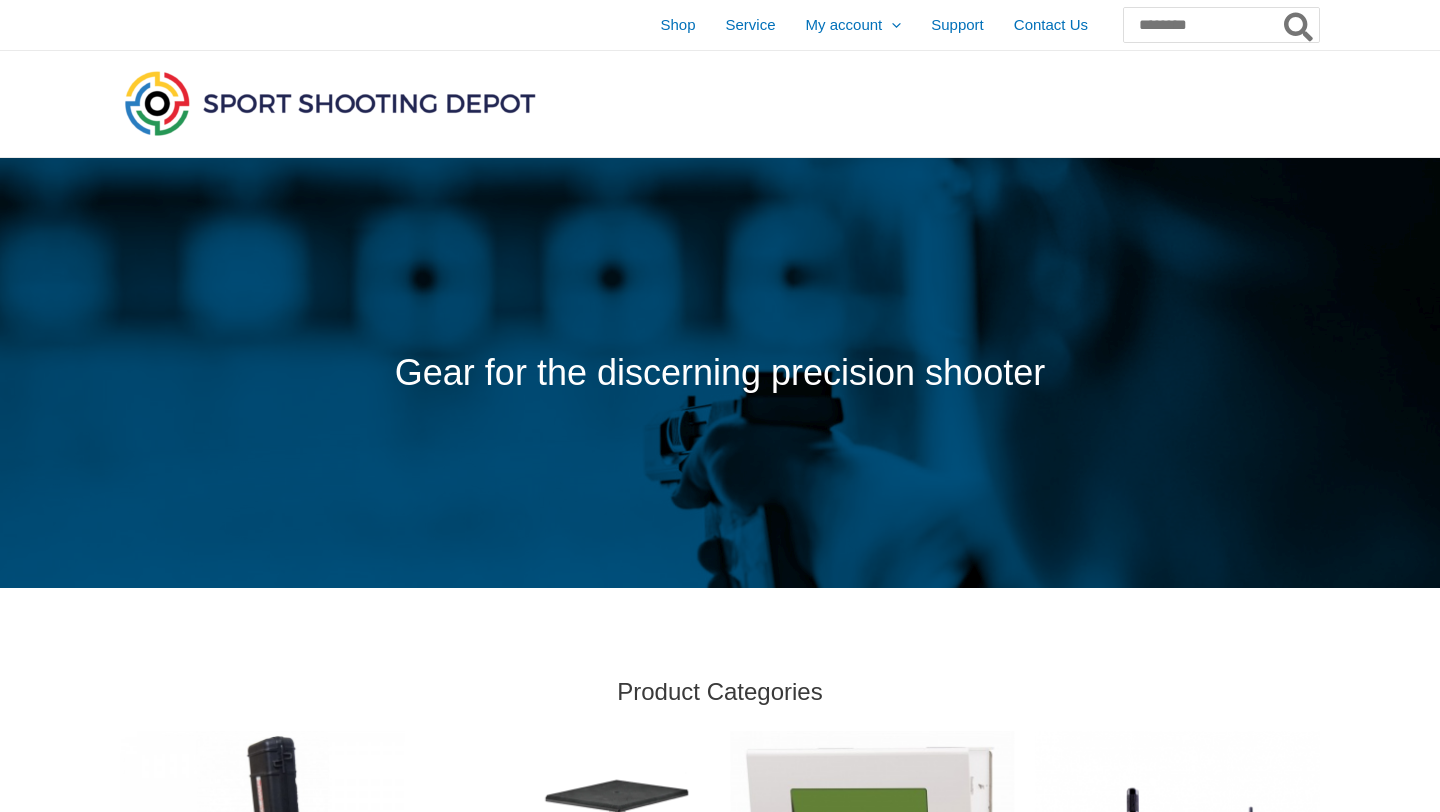 scroll, scrollTop: 0, scrollLeft: 0, axis: both 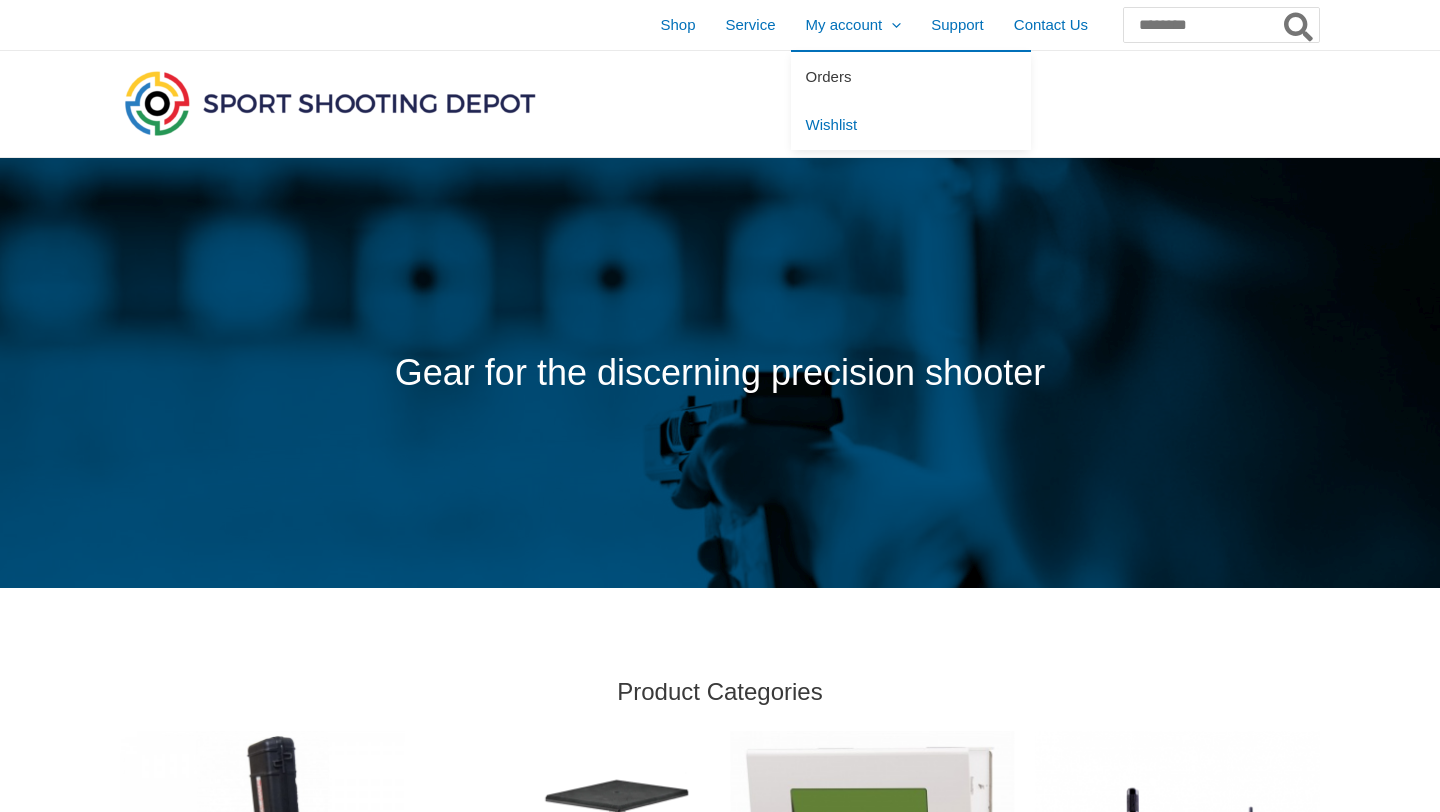 click on "Orders" at bounding box center (829, 76) 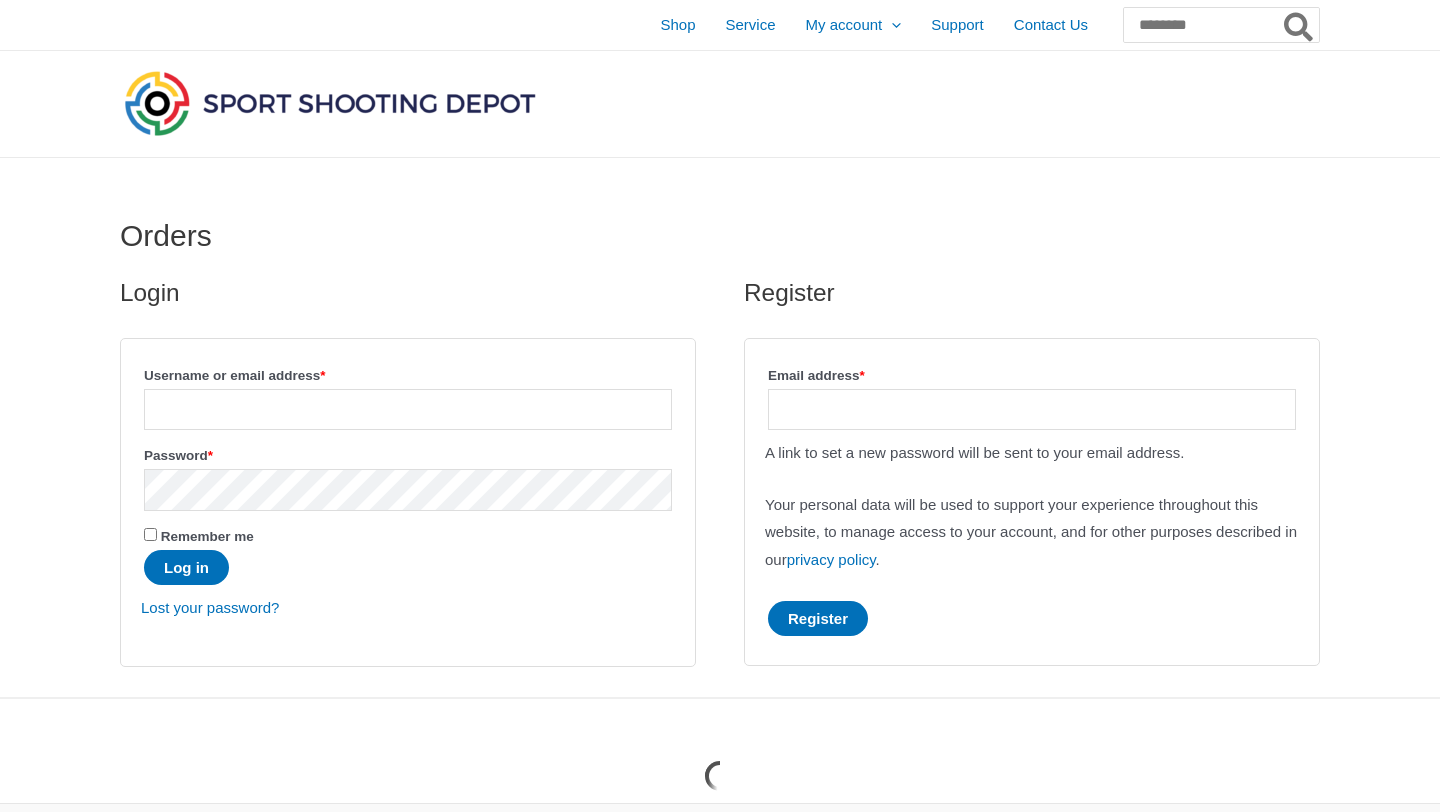 scroll, scrollTop: 0, scrollLeft: 0, axis: both 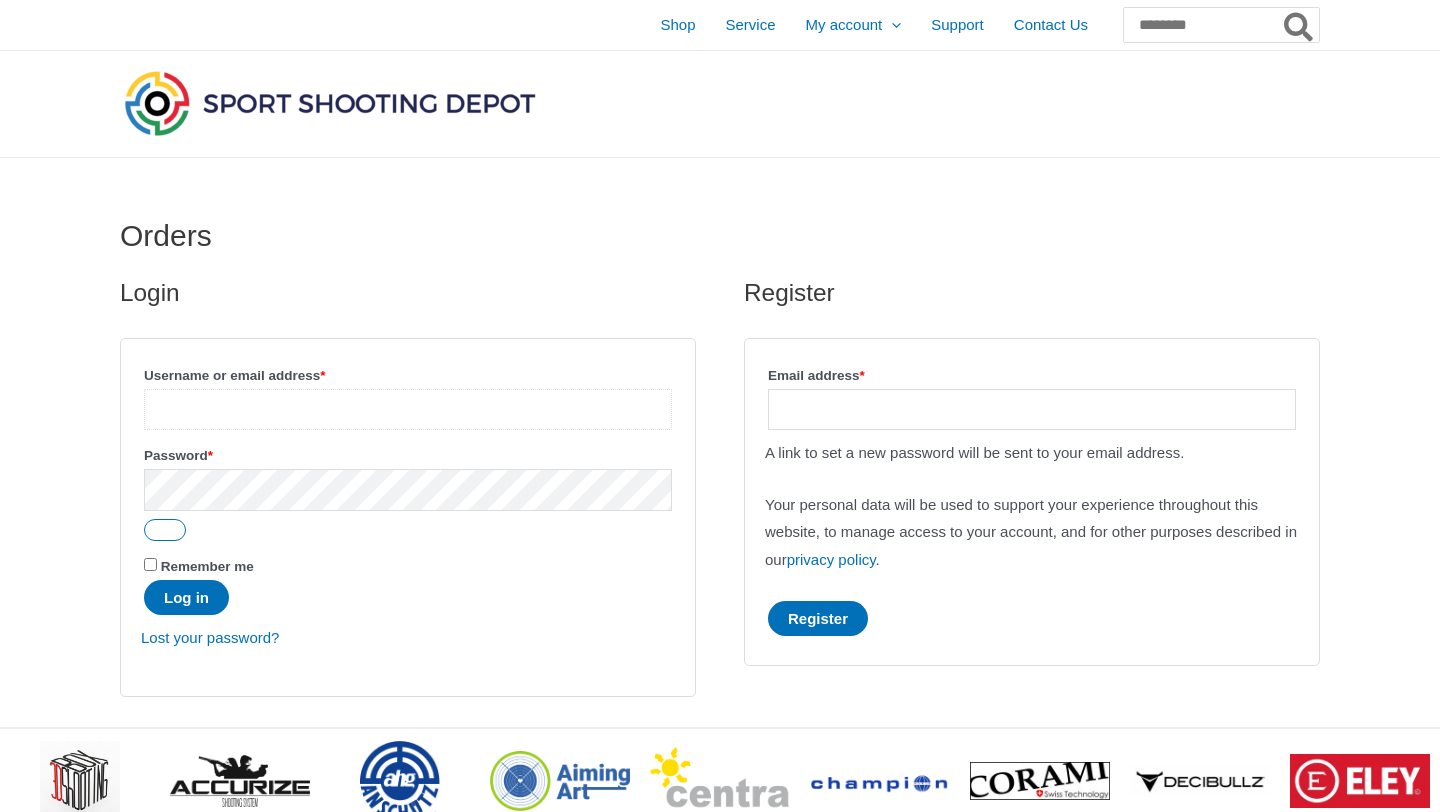 click on "Username or email address  * Required" at bounding box center (408, 409) 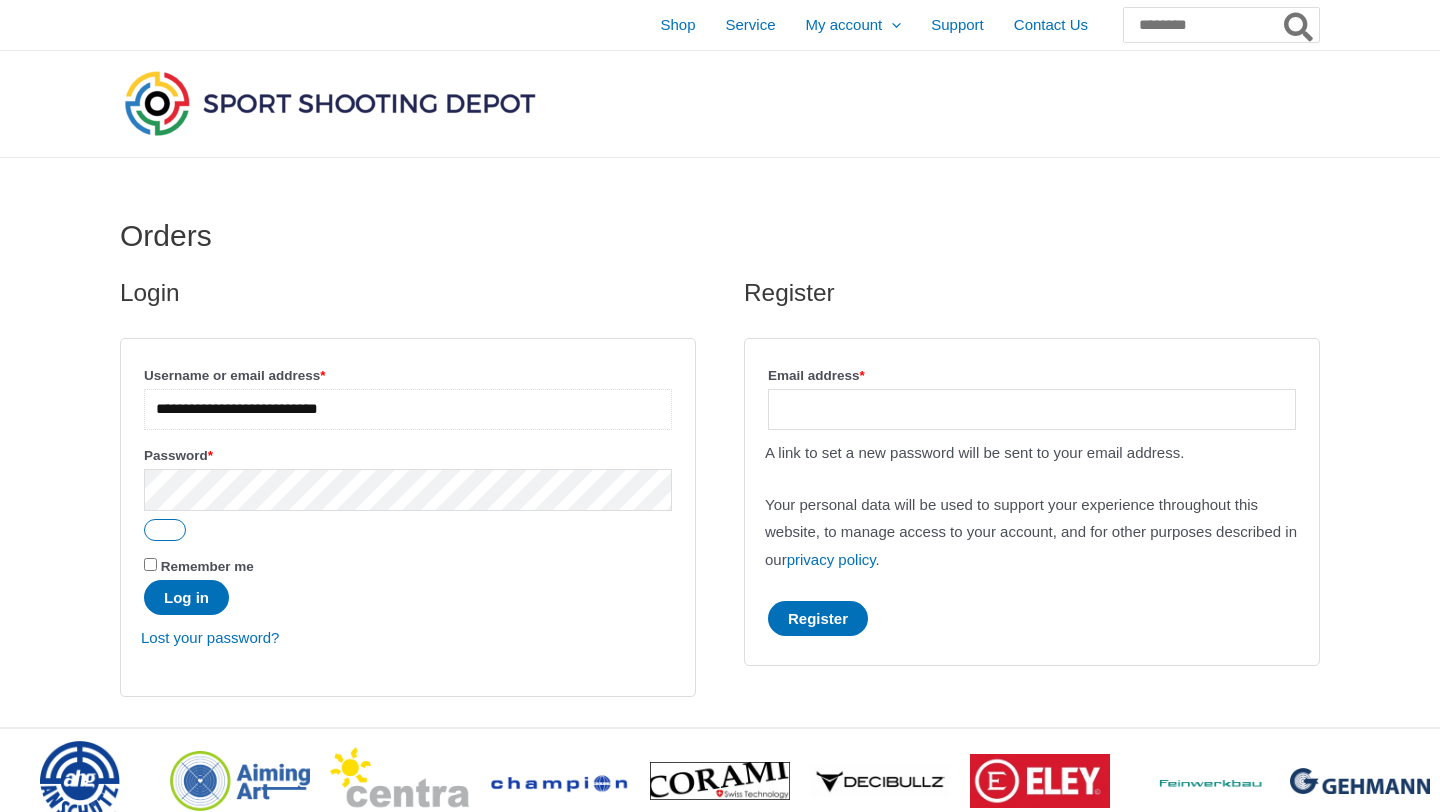 type on "**********" 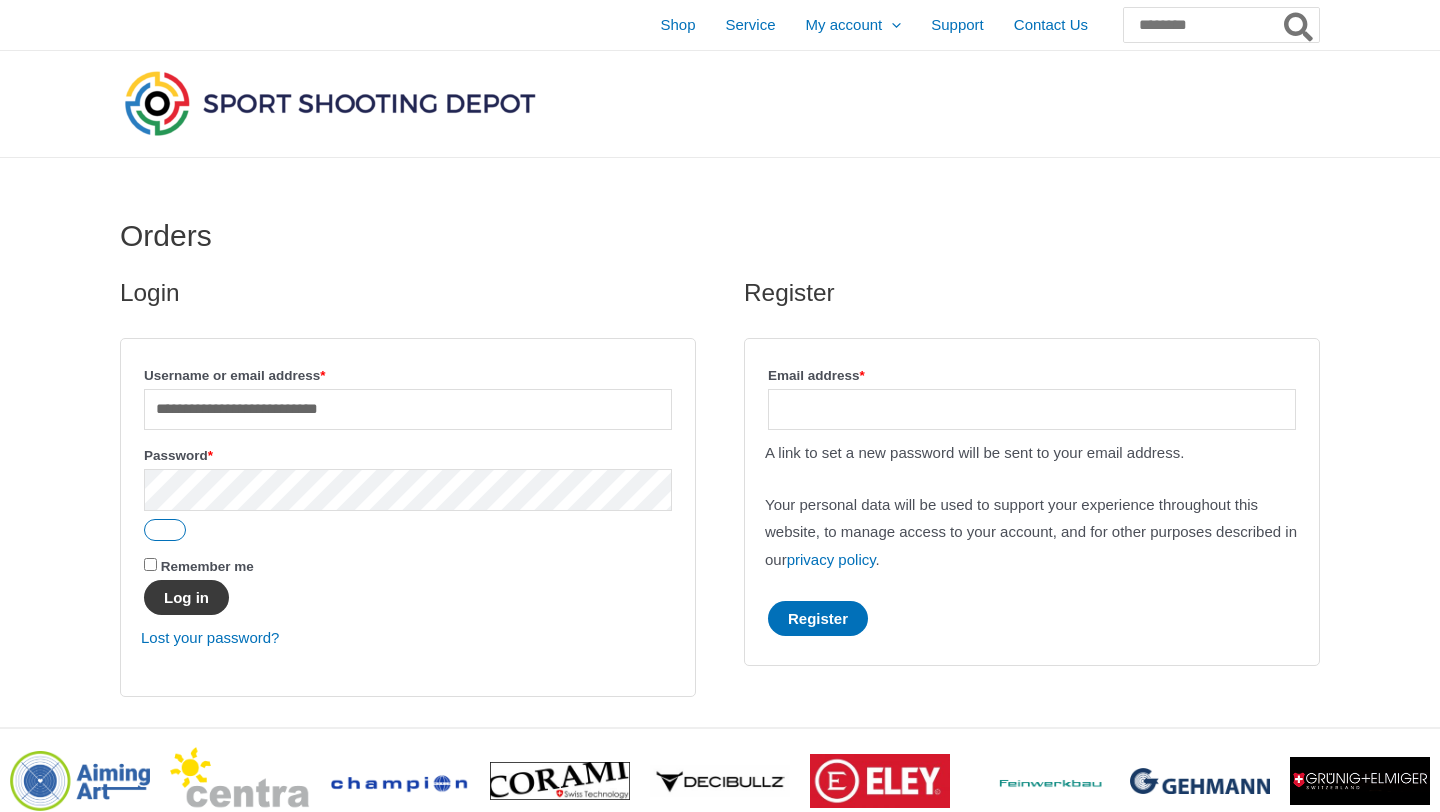 click on "Log in" at bounding box center (186, 597) 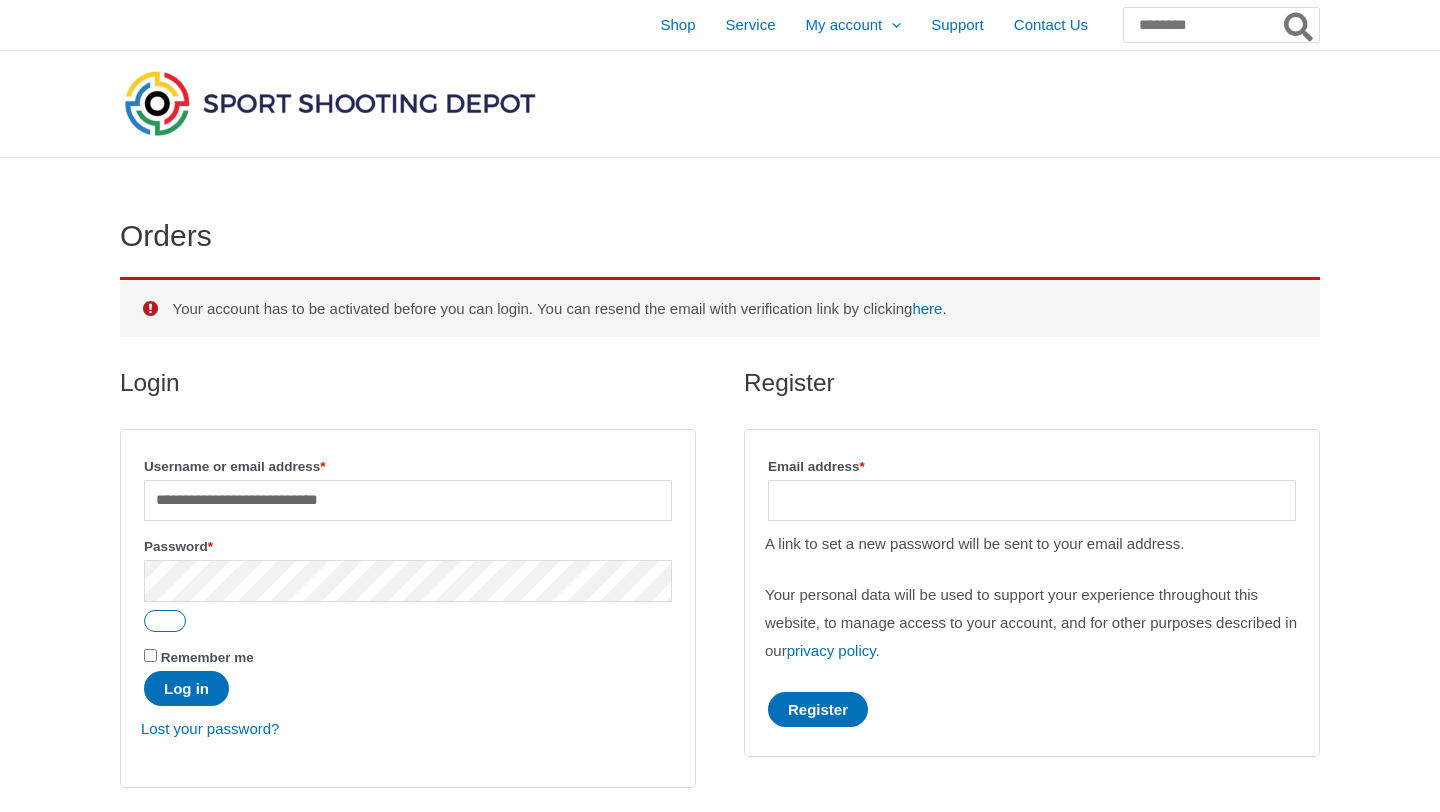 scroll, scrollTop: 0, scrollLeft: 0, axis: both 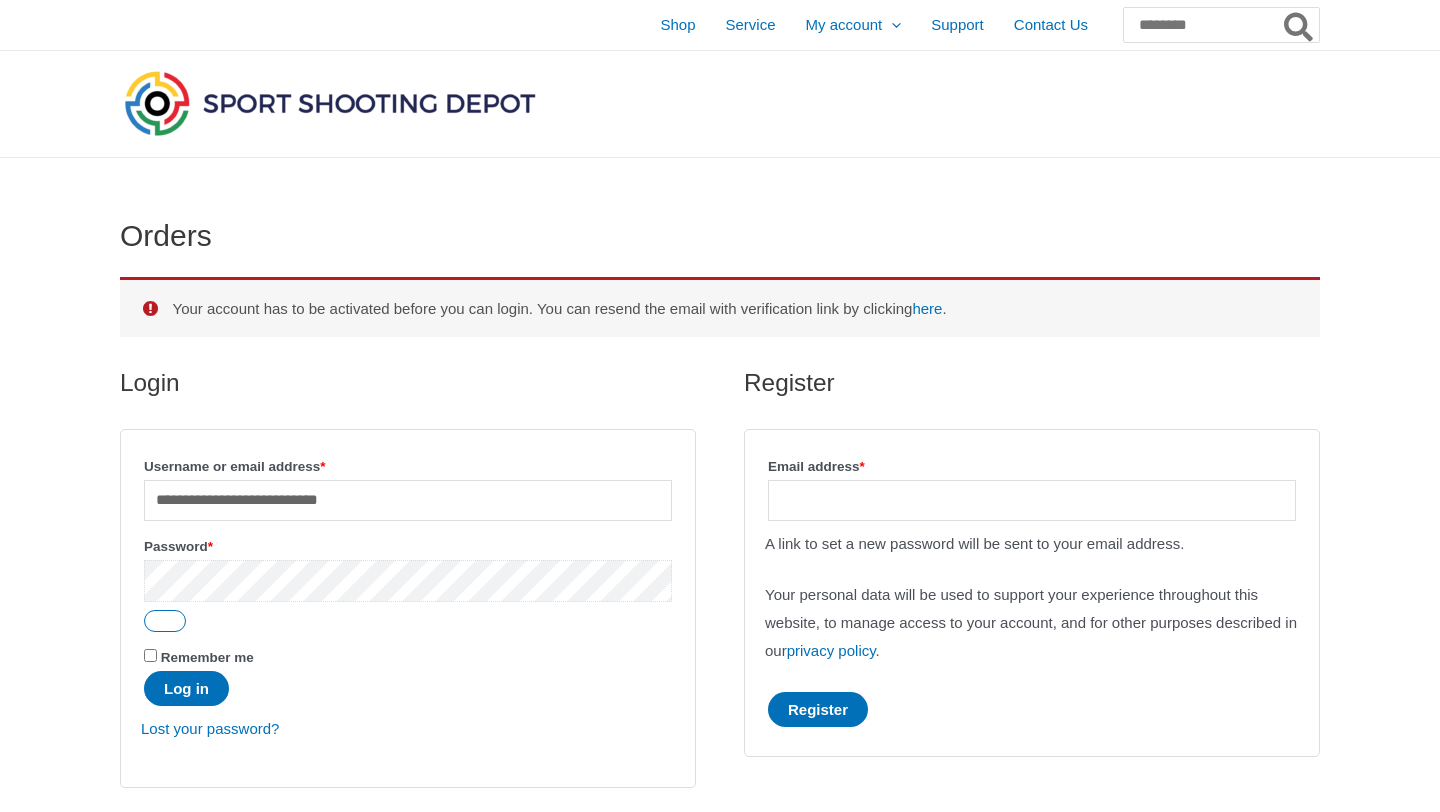click on "Log in" at bounding box center [186, 688] 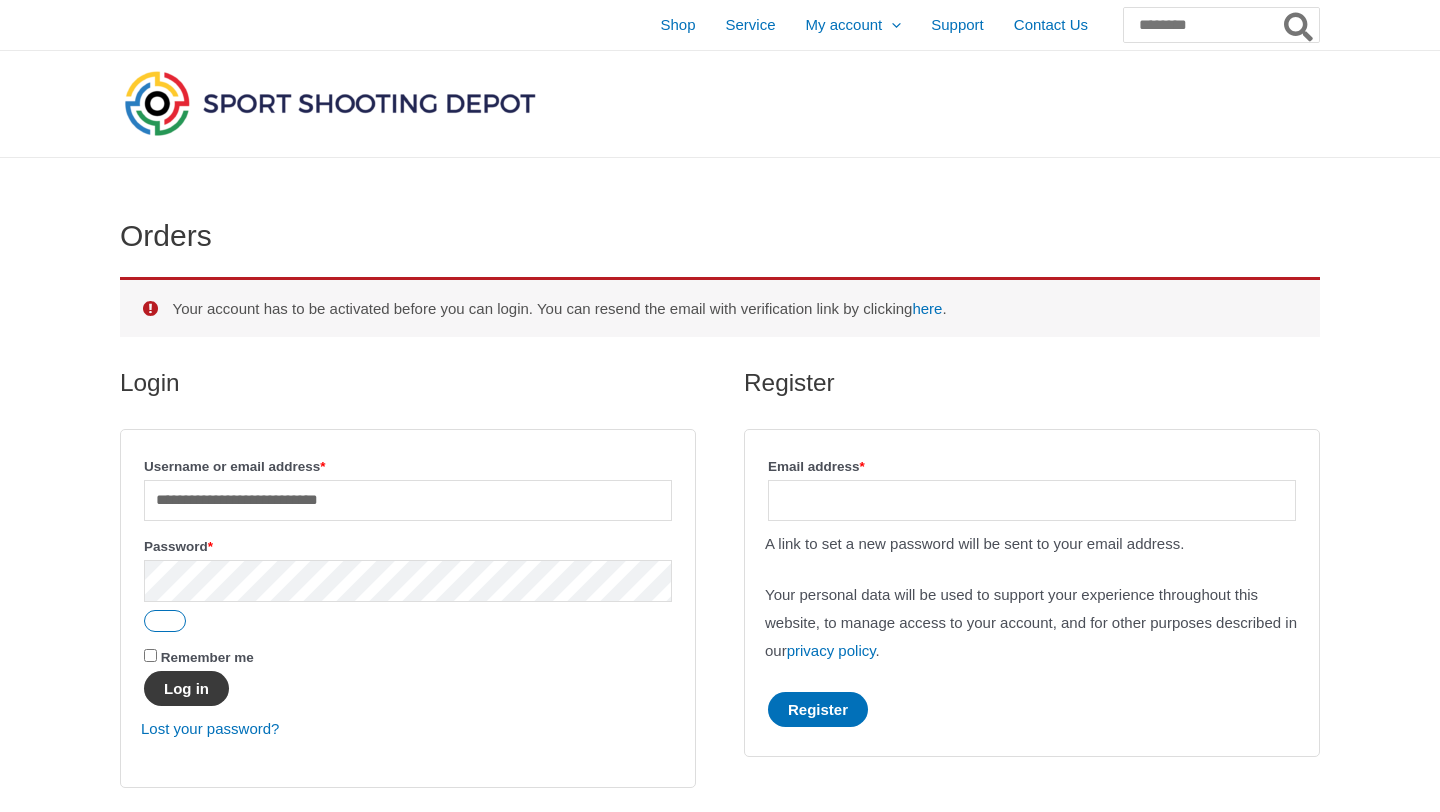 scroll, scrollTop: 0, scrollLeft: 0, axis: both 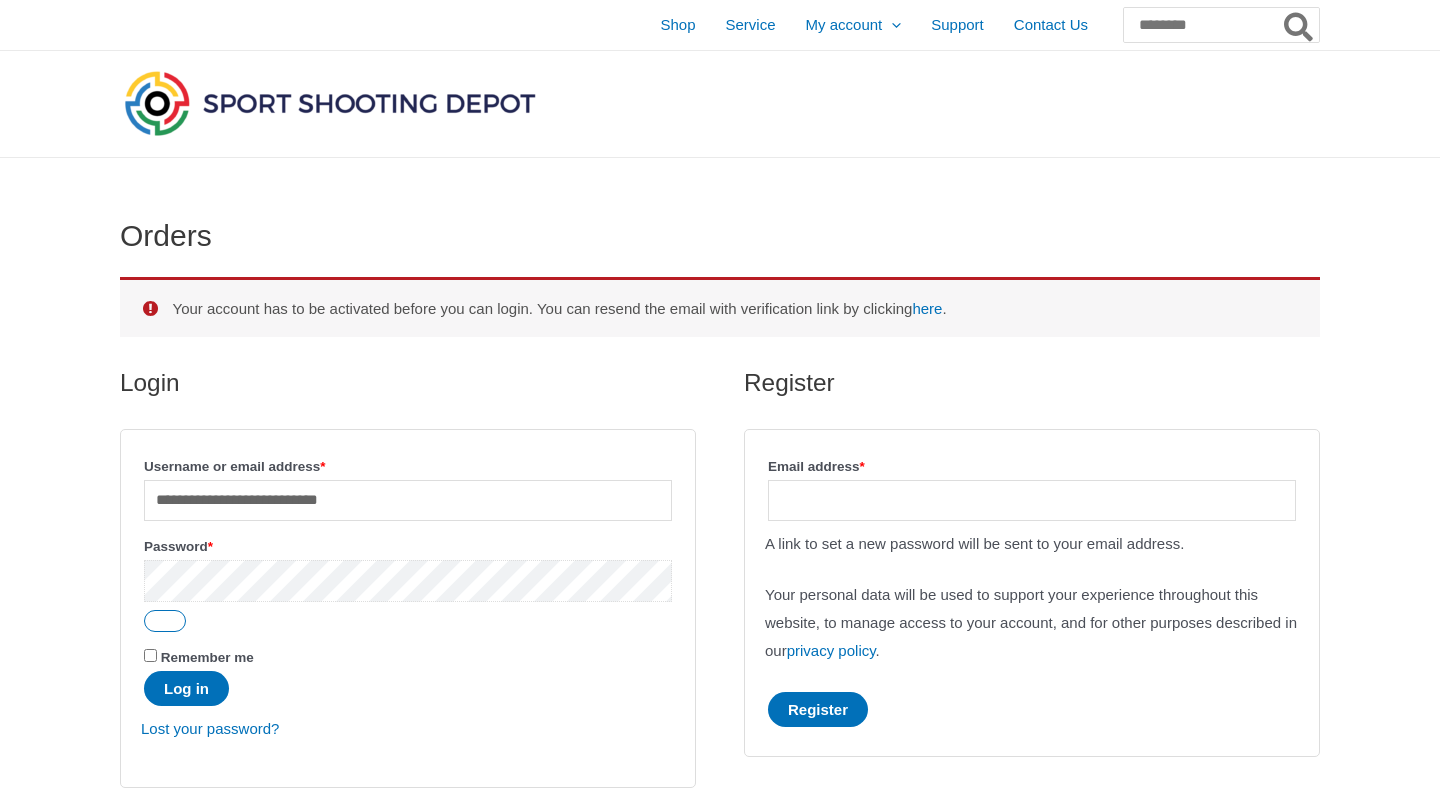 click on "Log in" at bounding box center [186, 688] 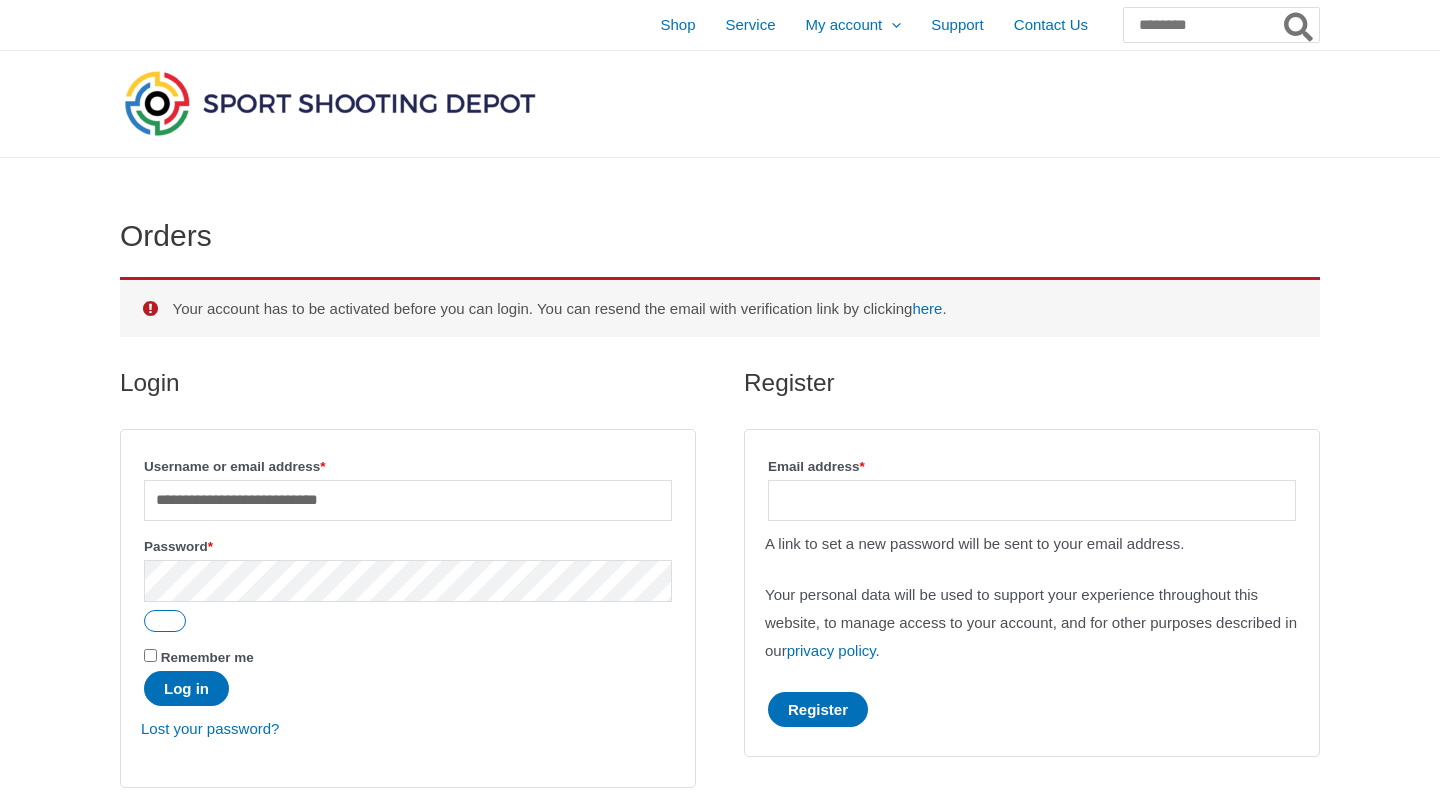scroll, scrollTop: 0, scrollLeft: 0, axis: both 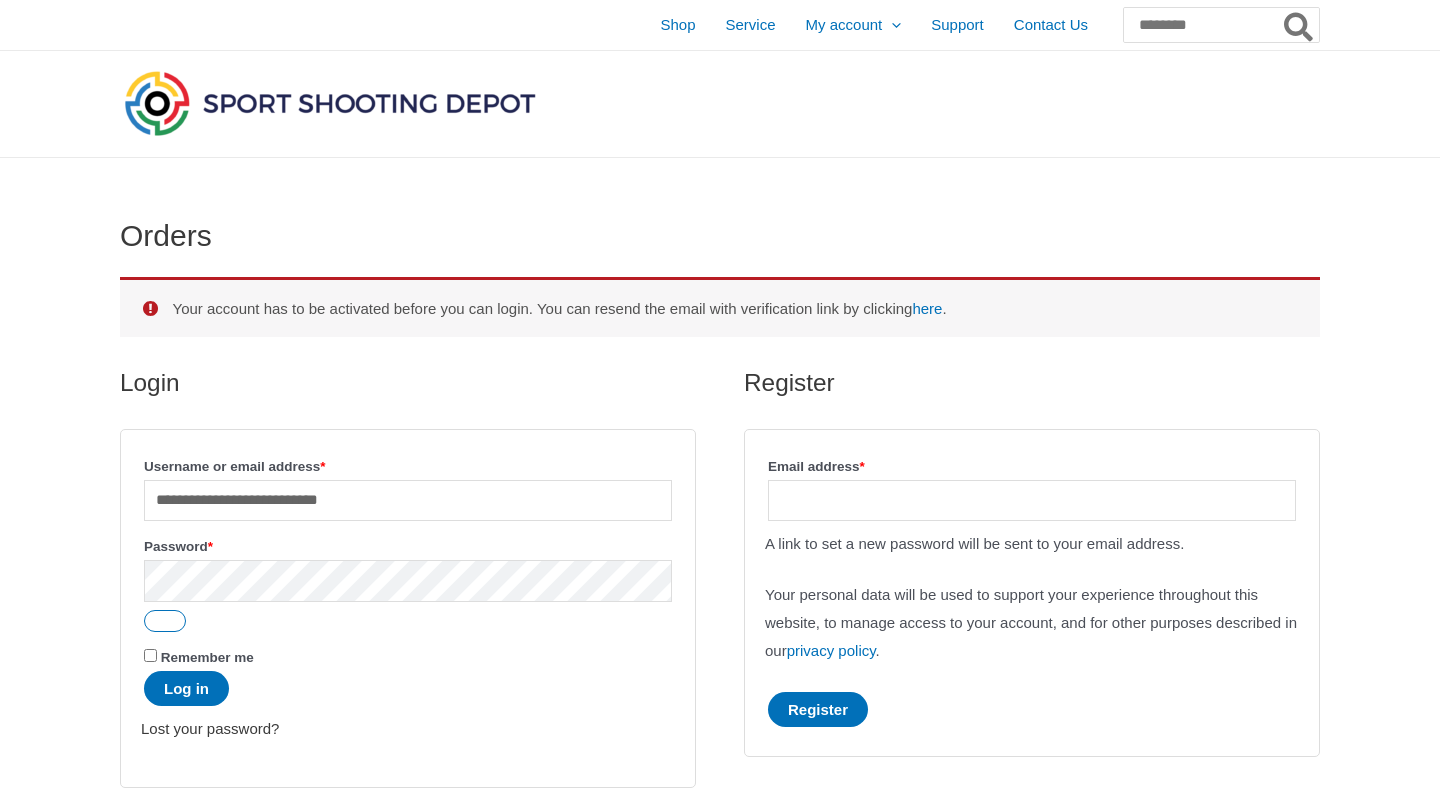 click on "Lost your password?" at bounding box center [210, 728] 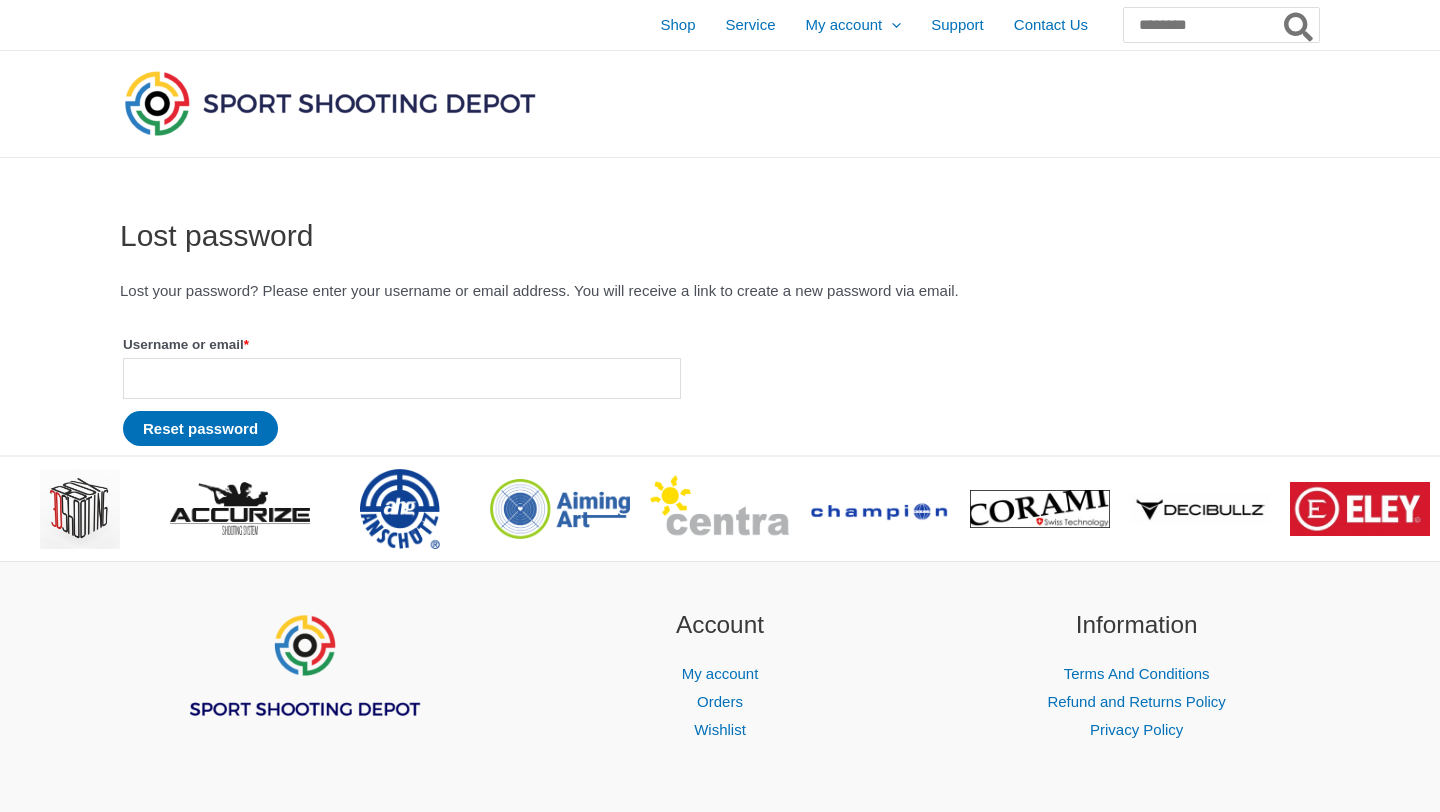 scroll, scrollTop: 0, scrollLeft: 0, axis: both 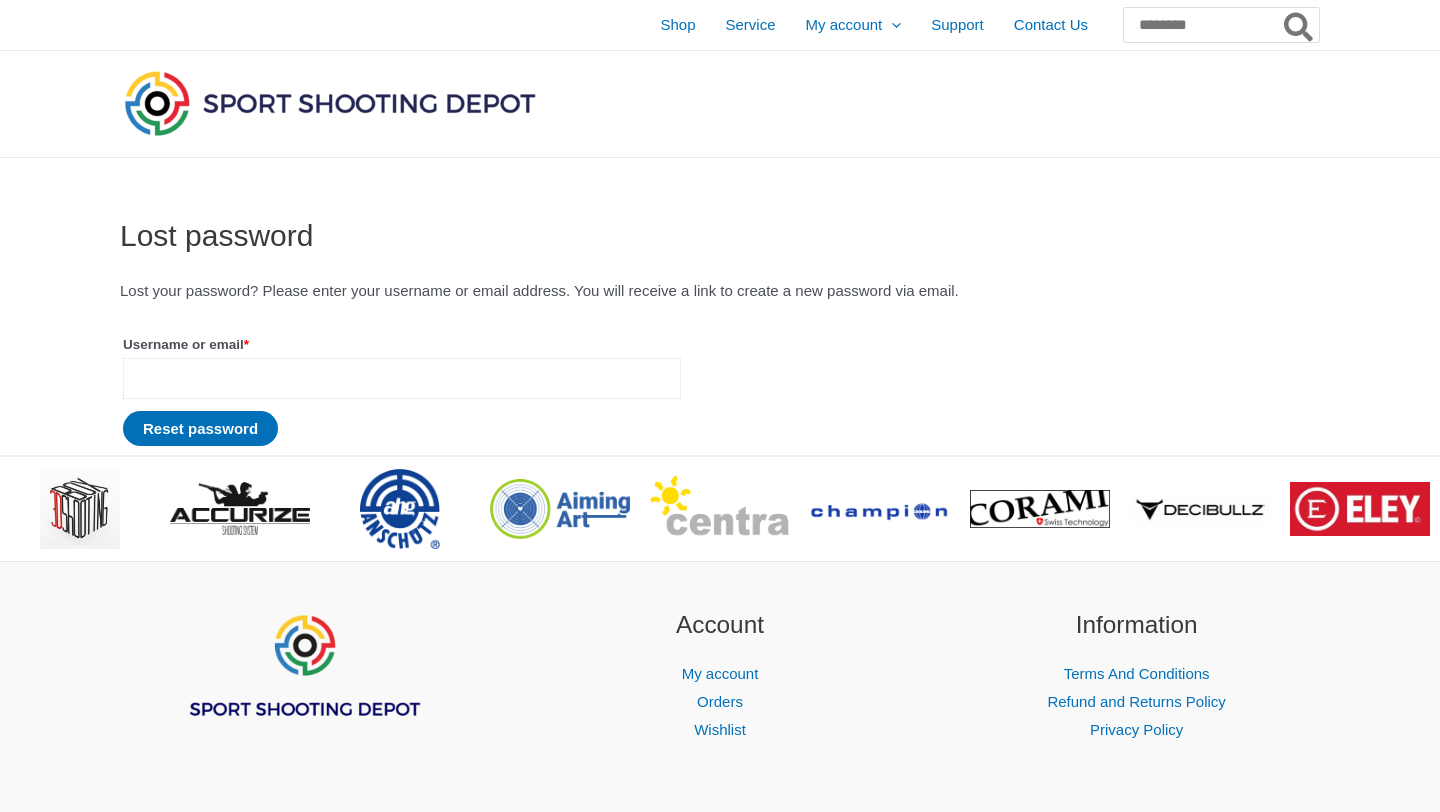 click on "Username or email  * Required" at bounding box center [402, 378] 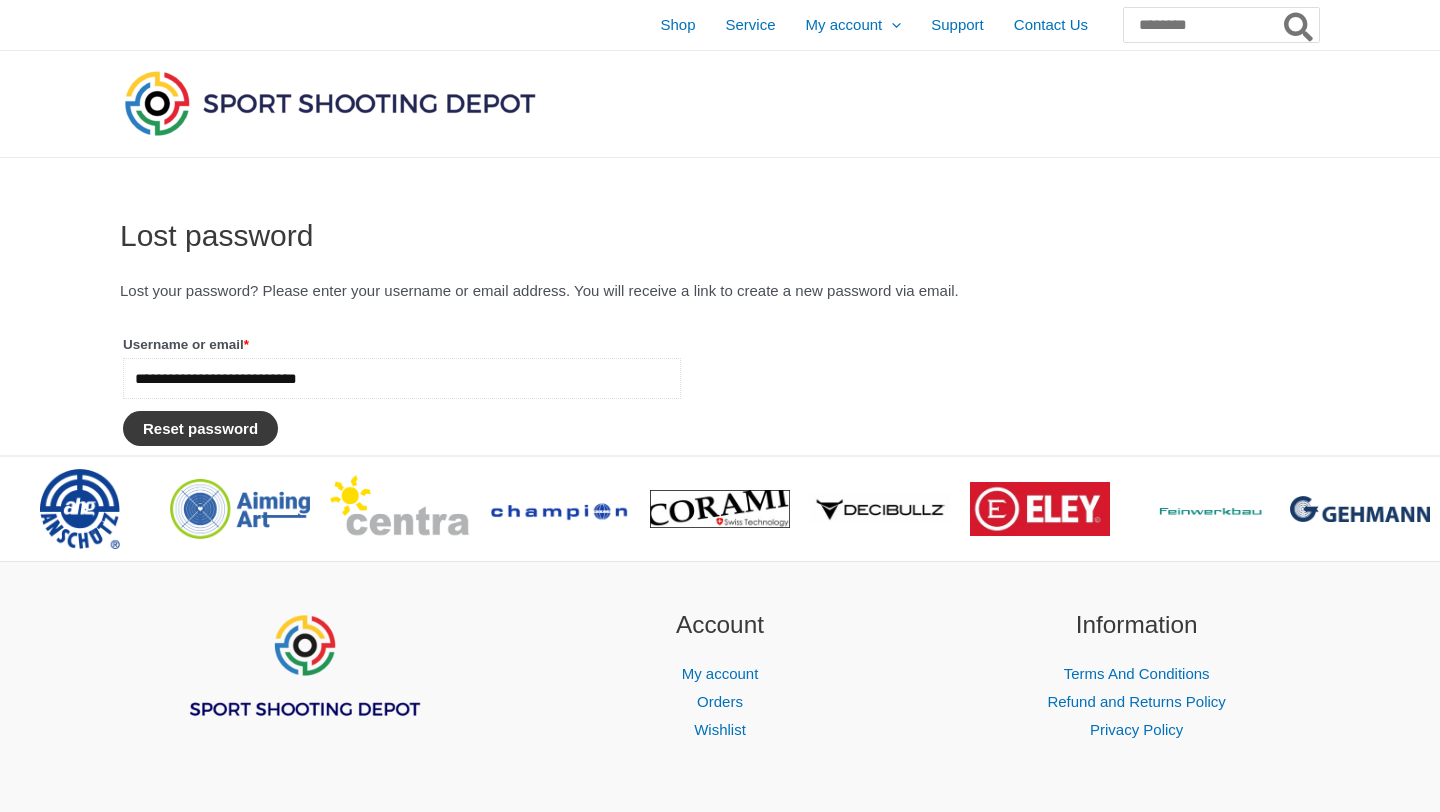 type on "**********" 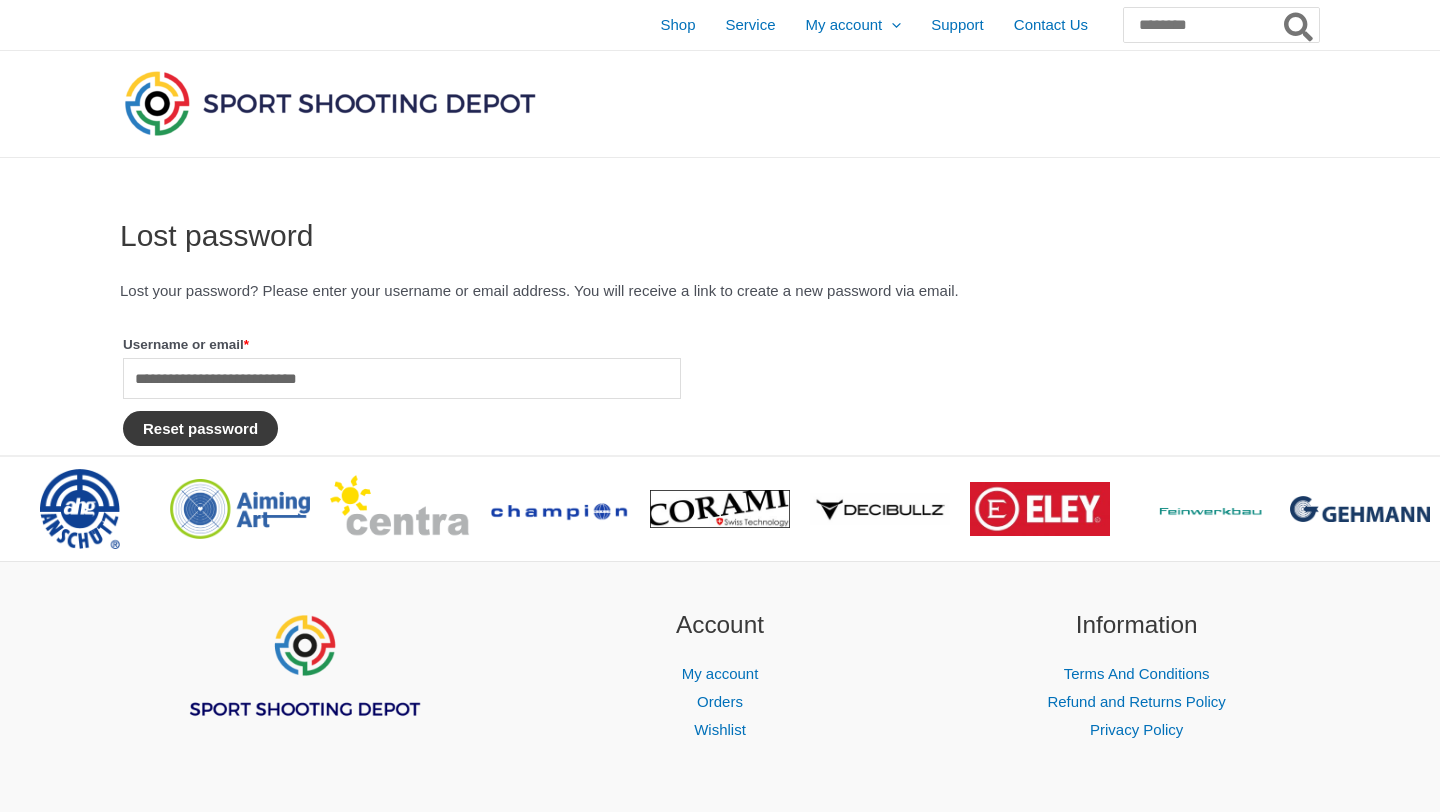 click on "Reset password" at bounding box center [200, 428] 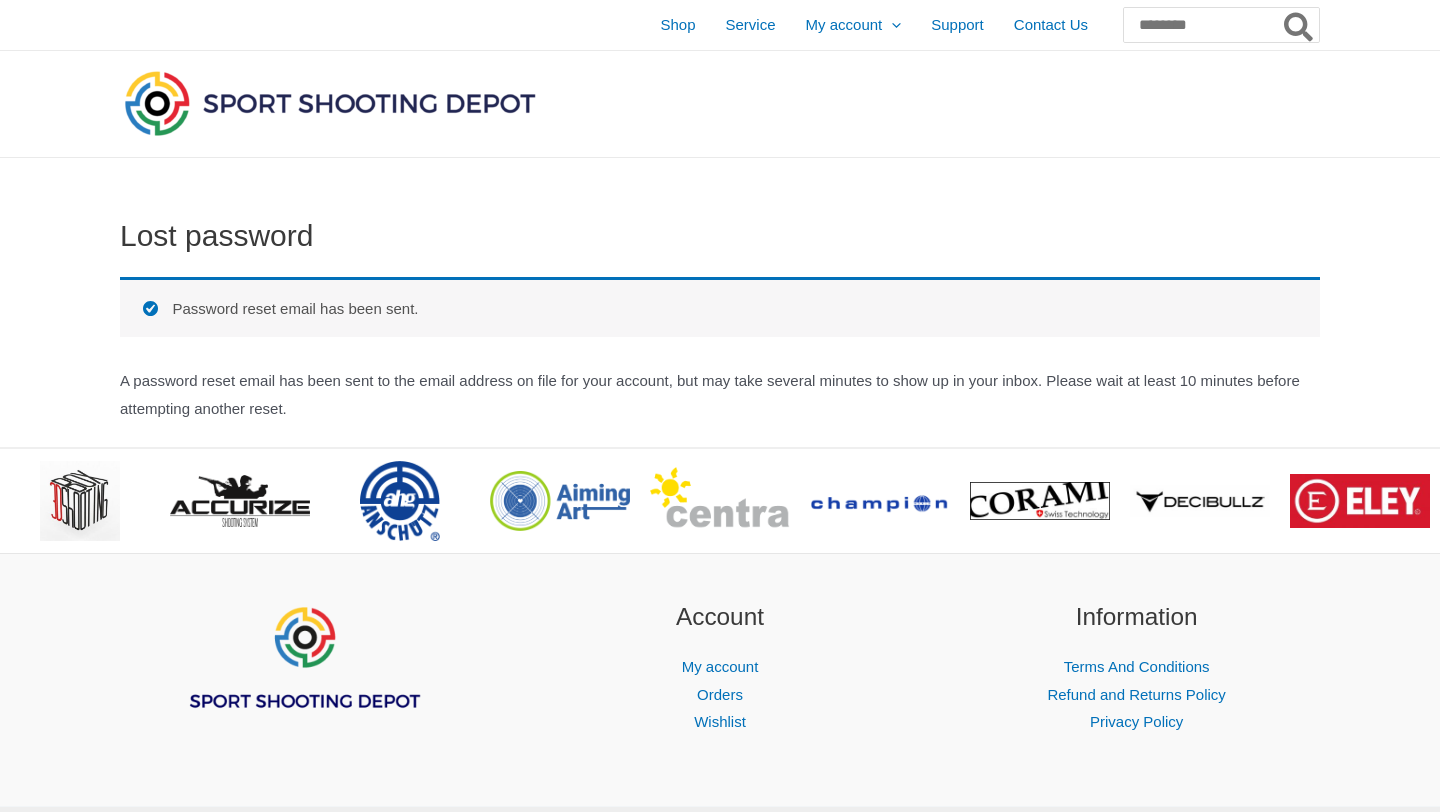 scroll, scrollTop: 0, scrollLeft: 0, axis: both 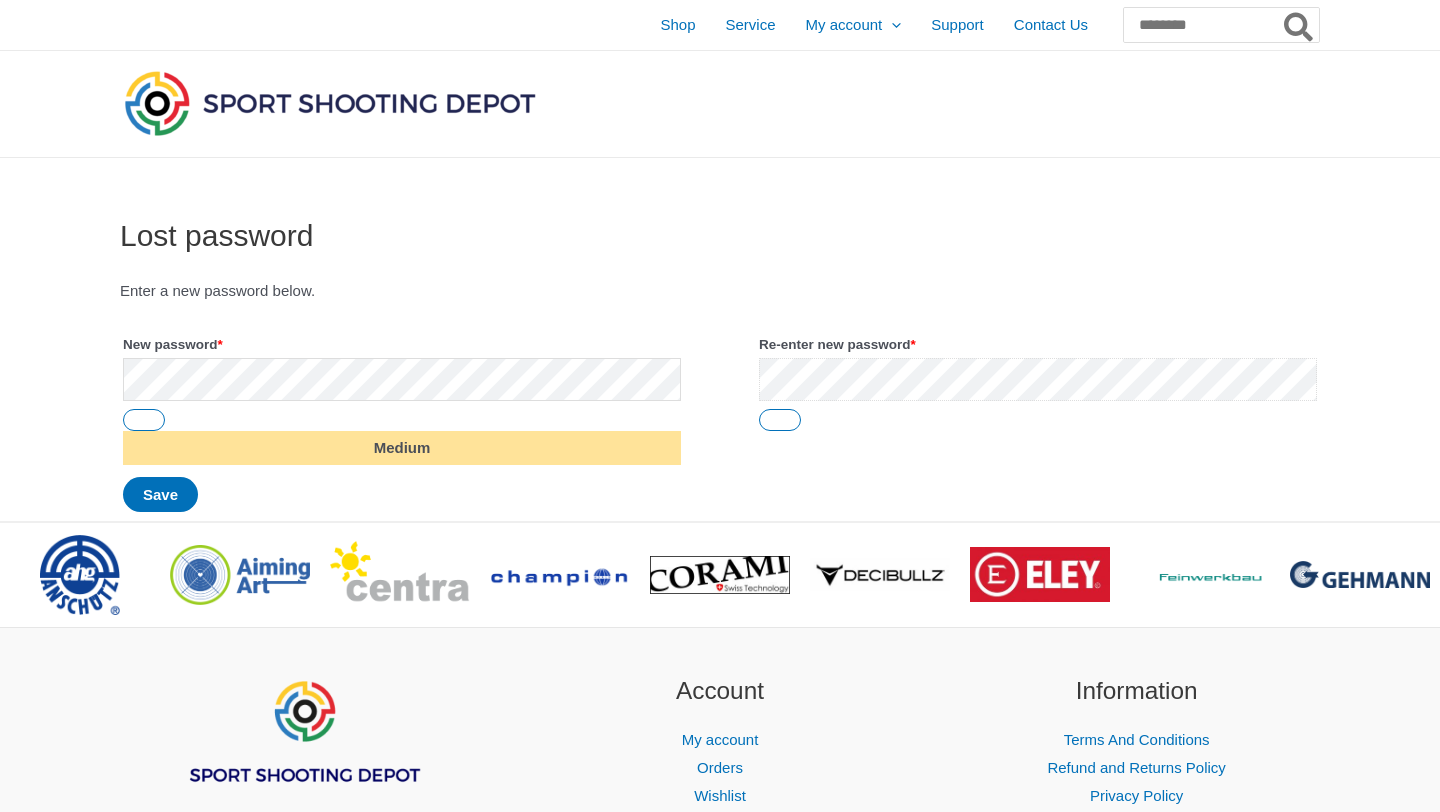 click on "Save" at bounding box center [160, 494] 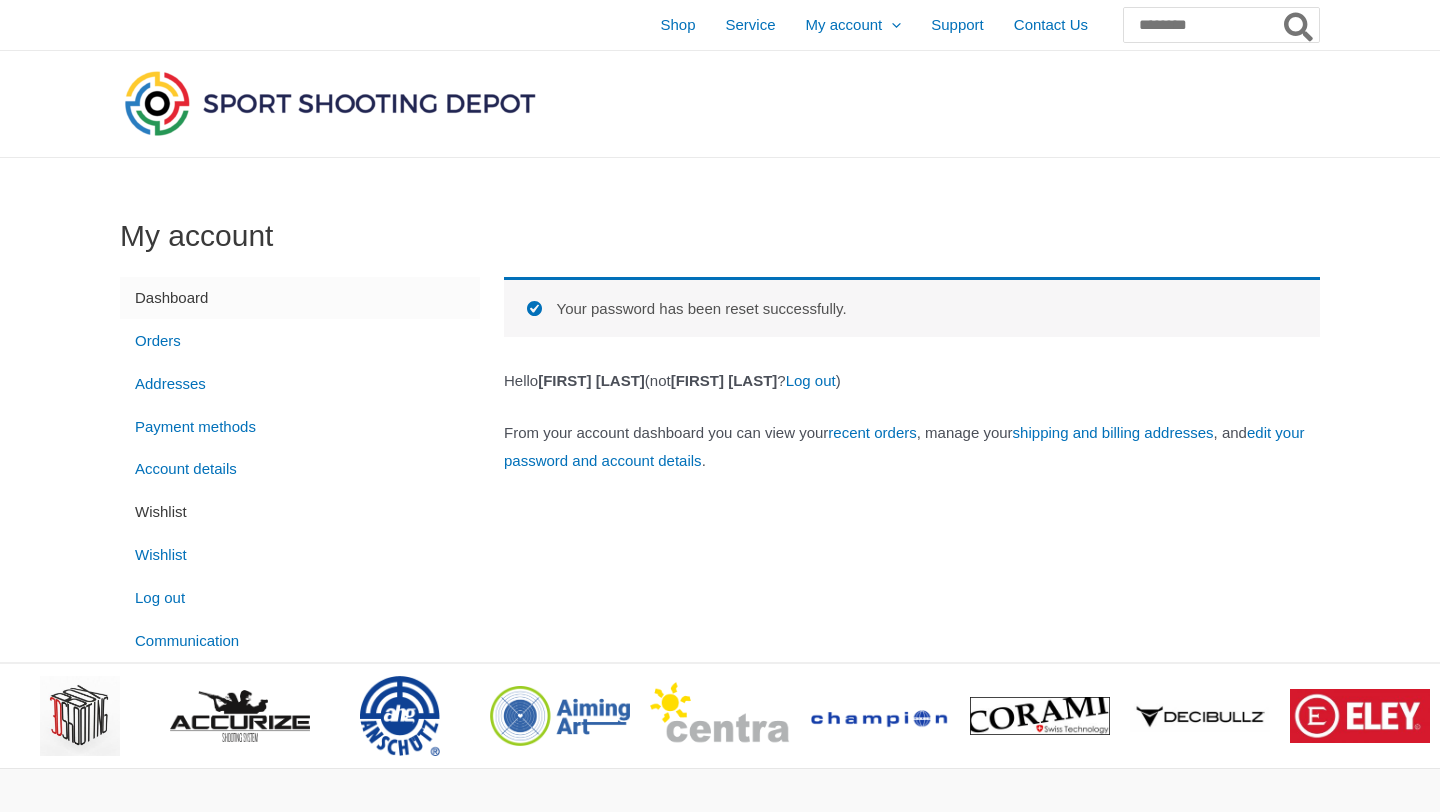 scroll, scrollTop: 0, scrollLeft: 0, axis: both 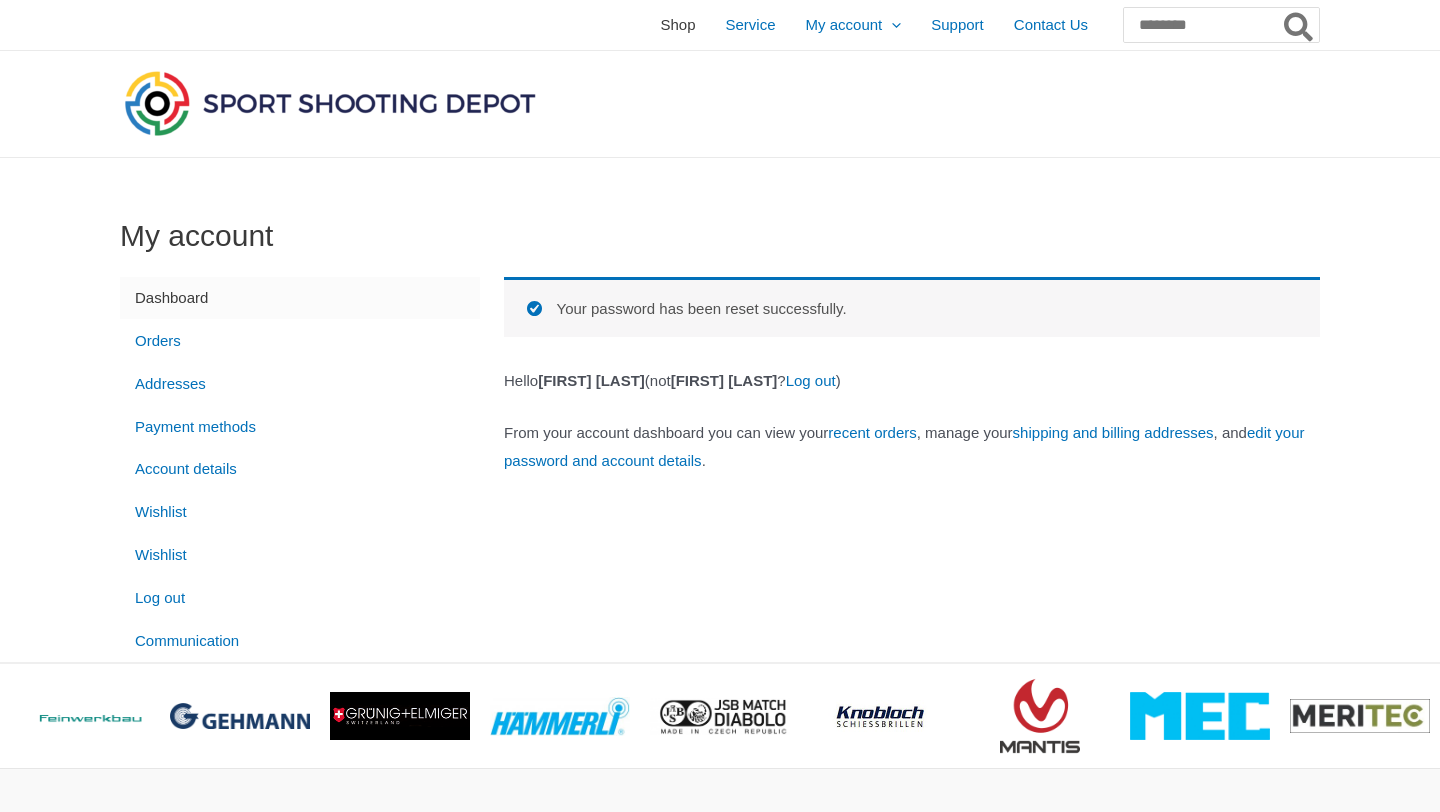 click on "Shop" at bounding box center (677, 25) 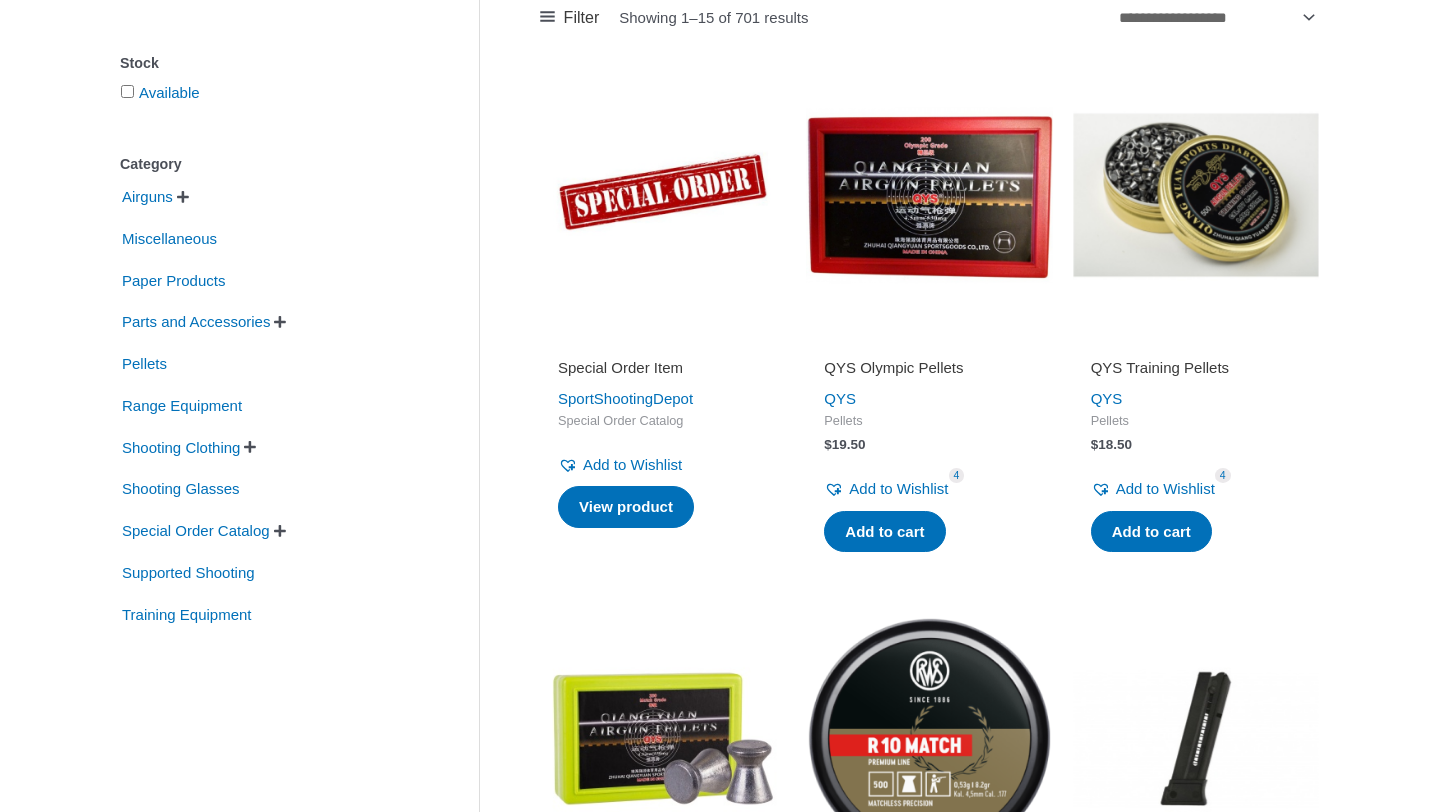 scroll, scrollTop: 357, scrollLeft: 0, axis: vertical 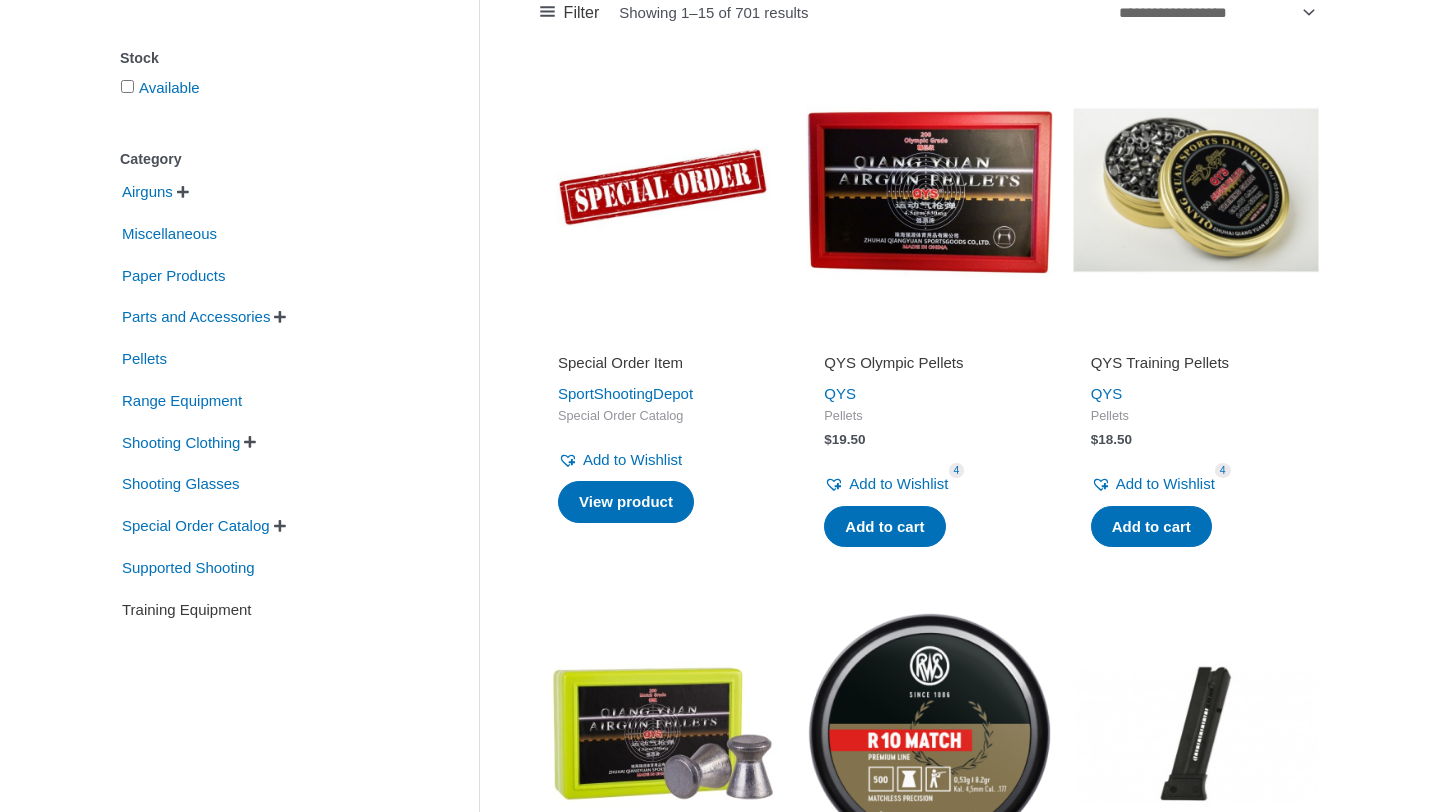 click on "Training Equipment" at bounding box center [187, 610] 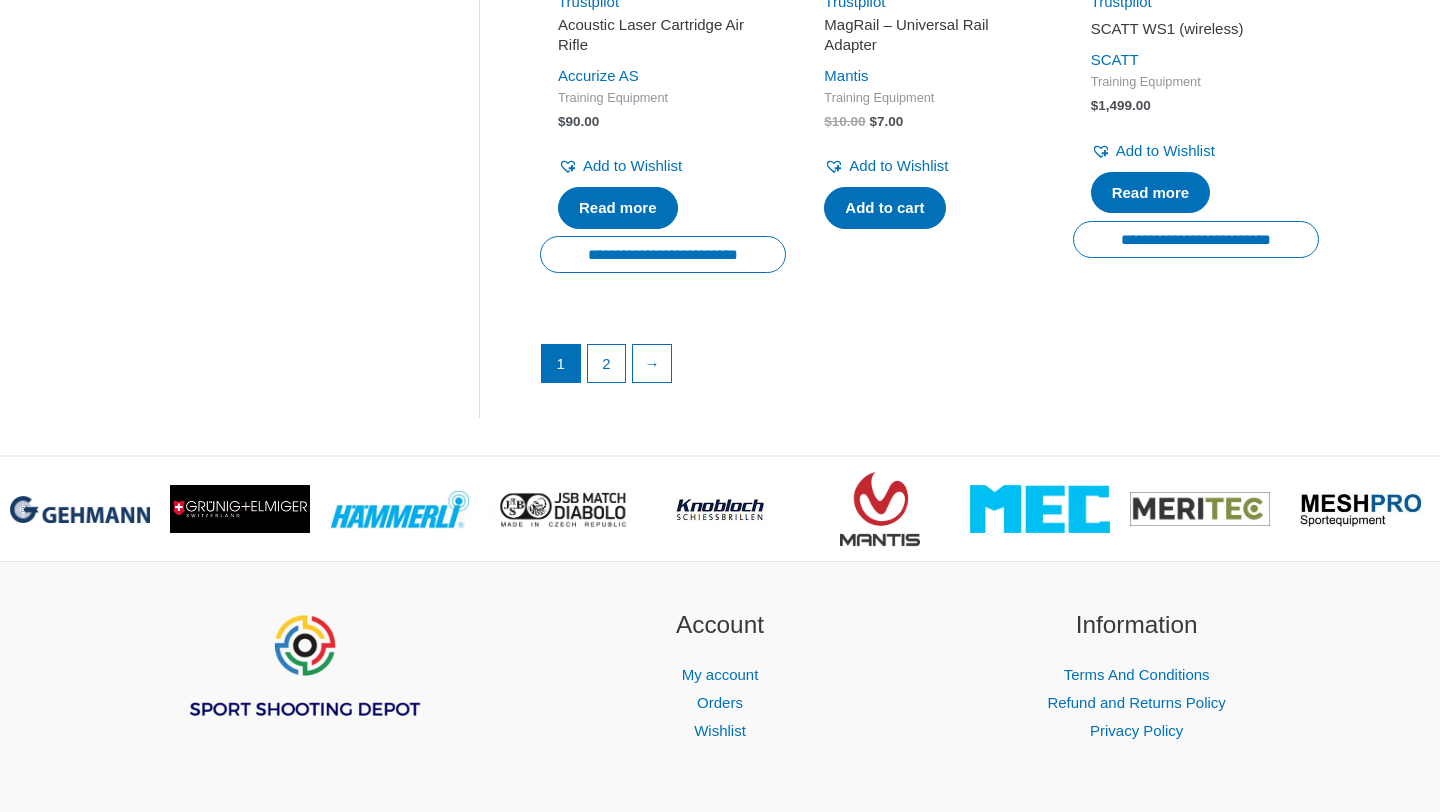 scroll, scrollTop: 2959, scrollLeft: 0, axis: vertical 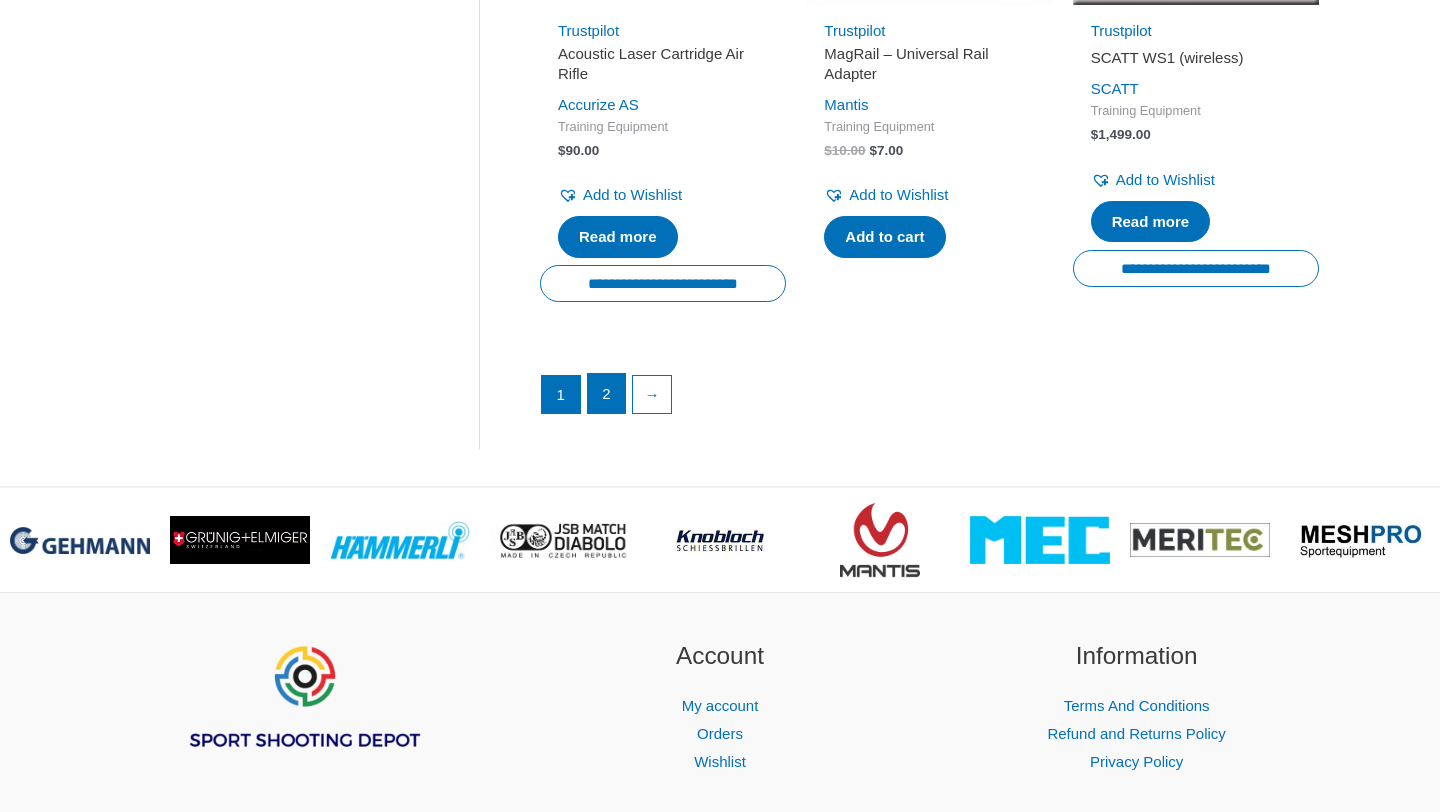 click on "2" at bounding box center [607, 394] 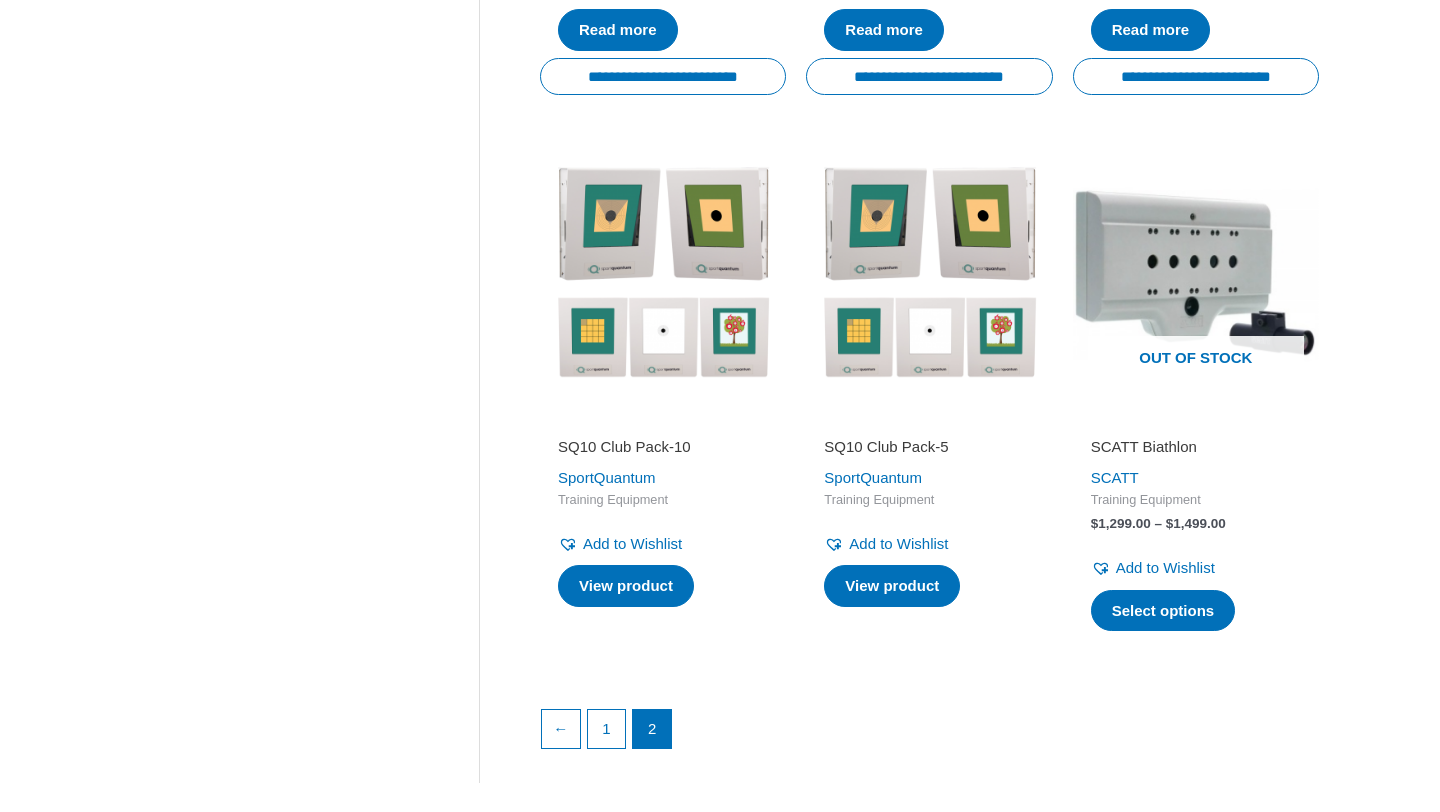 scroll, scrollTop: 2006, scrollLeft: 0, axis: vertical 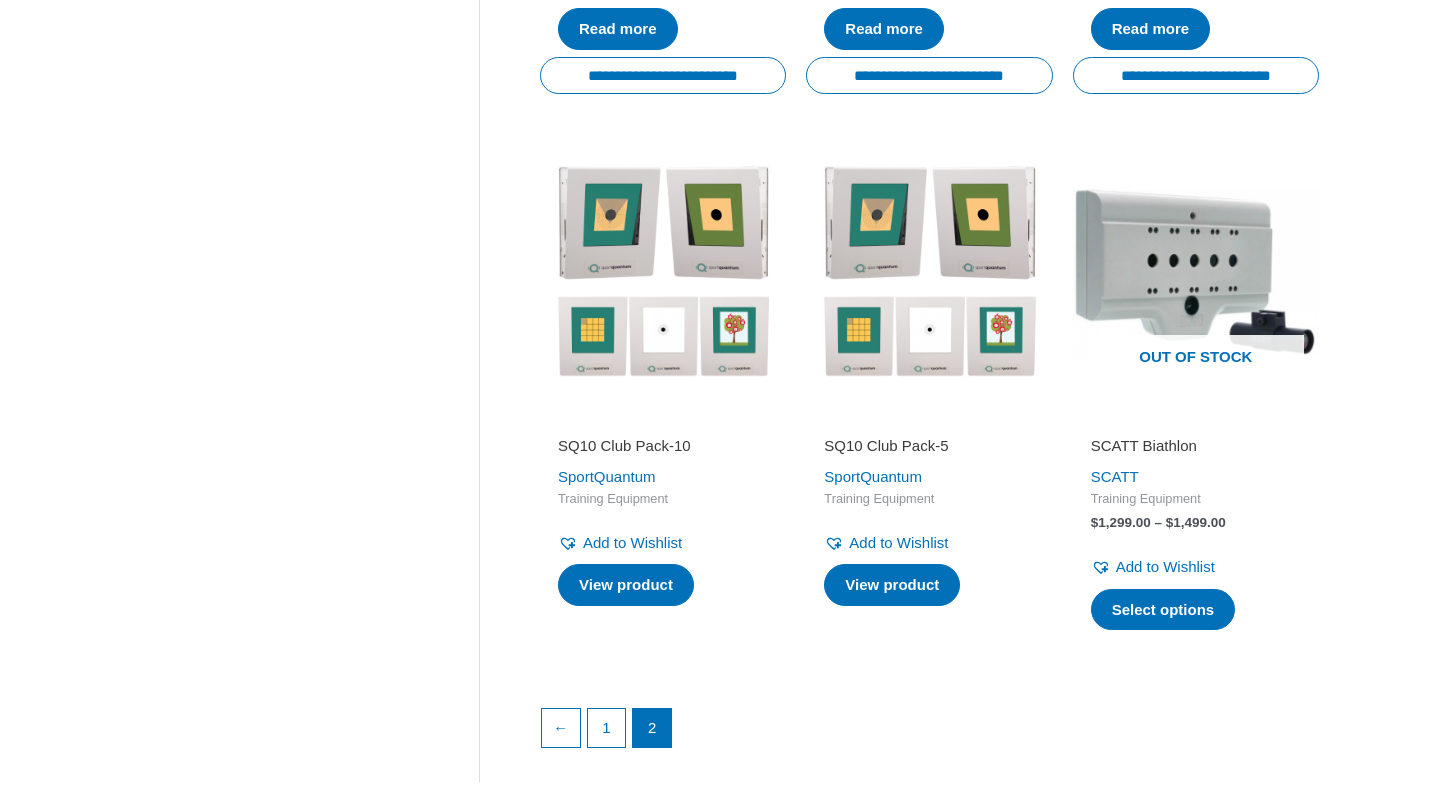 click on "1" at bounding box center [607, 728] 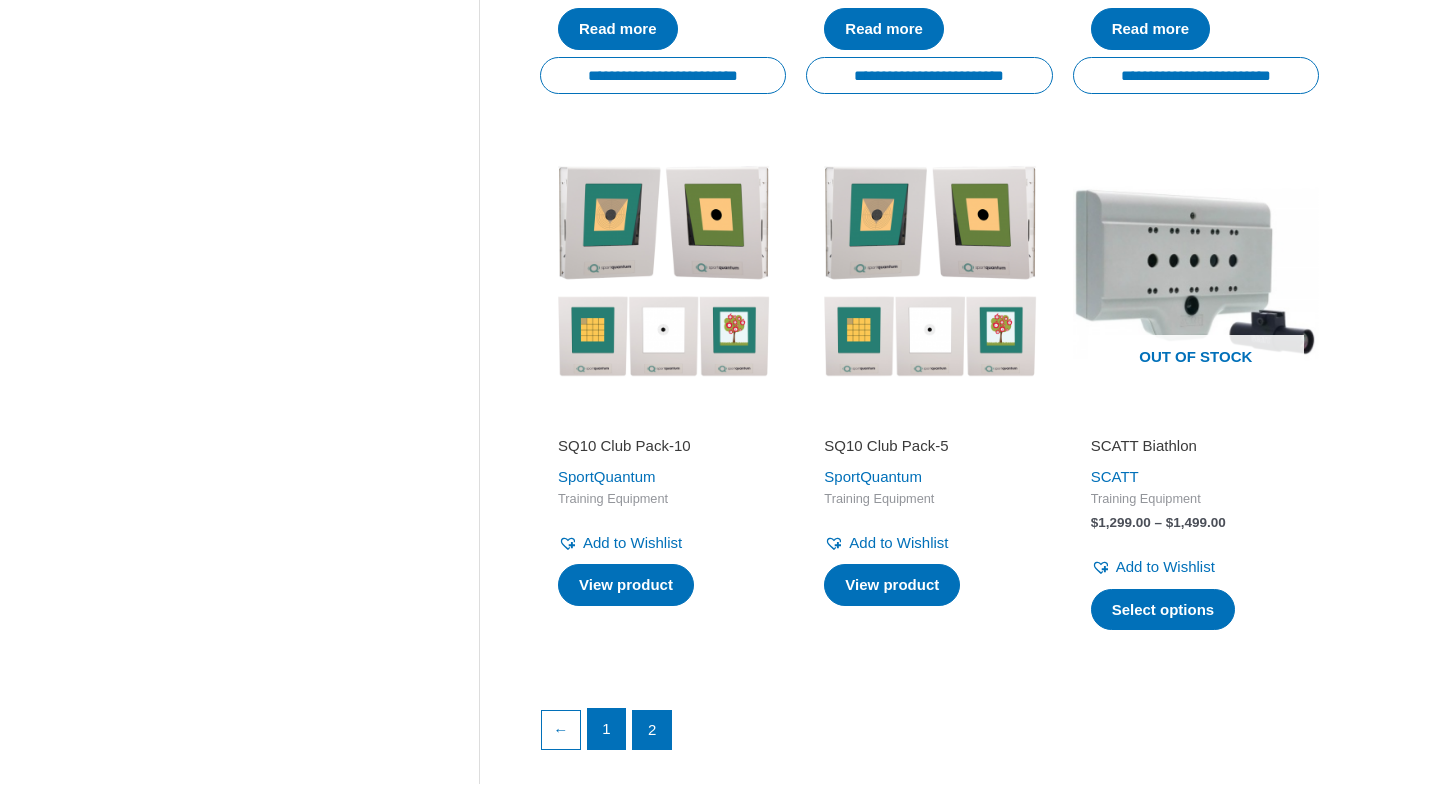 click on "1" at bounding box center (607, 729) 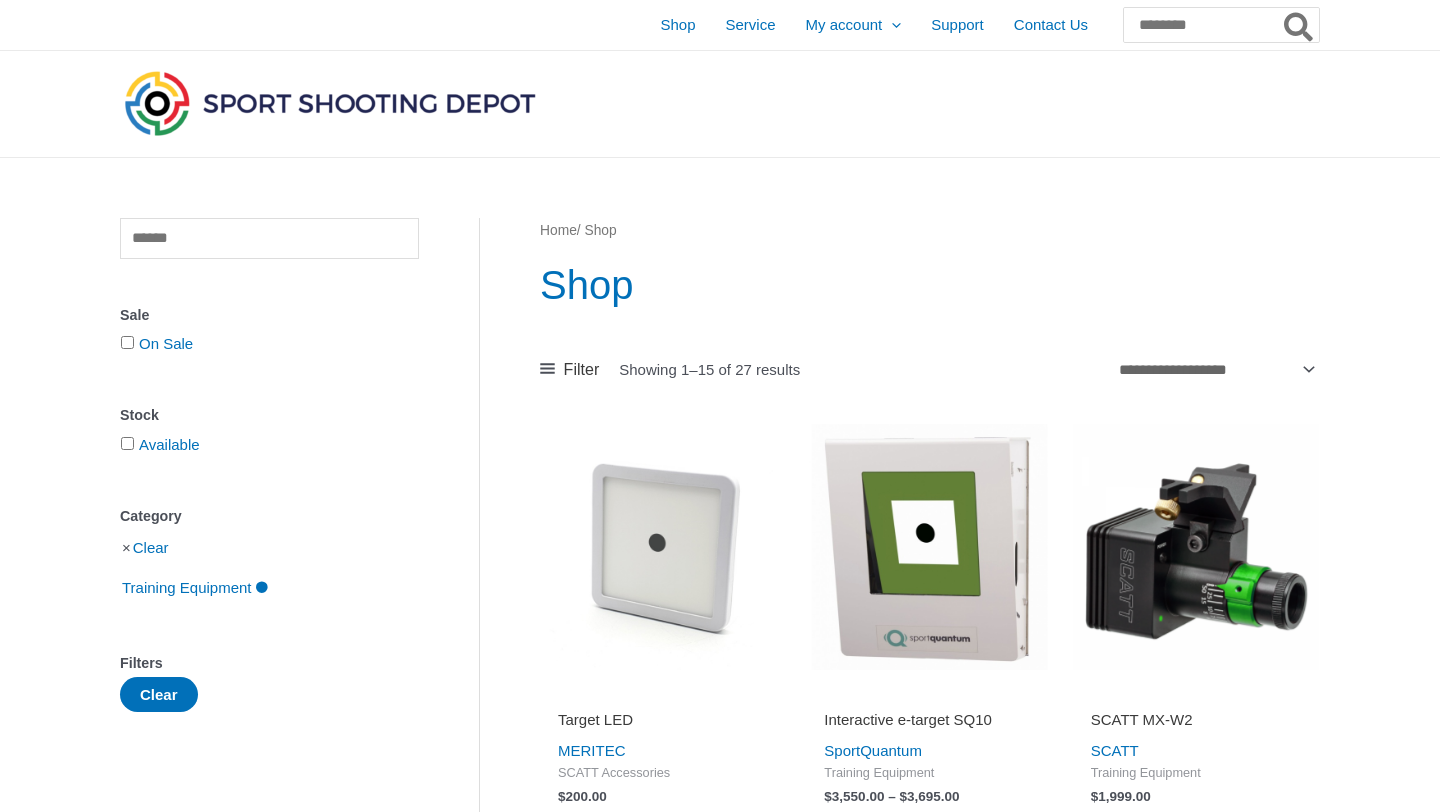 scroll, scrollTop: 0, scrollLeft: 0, axis: both 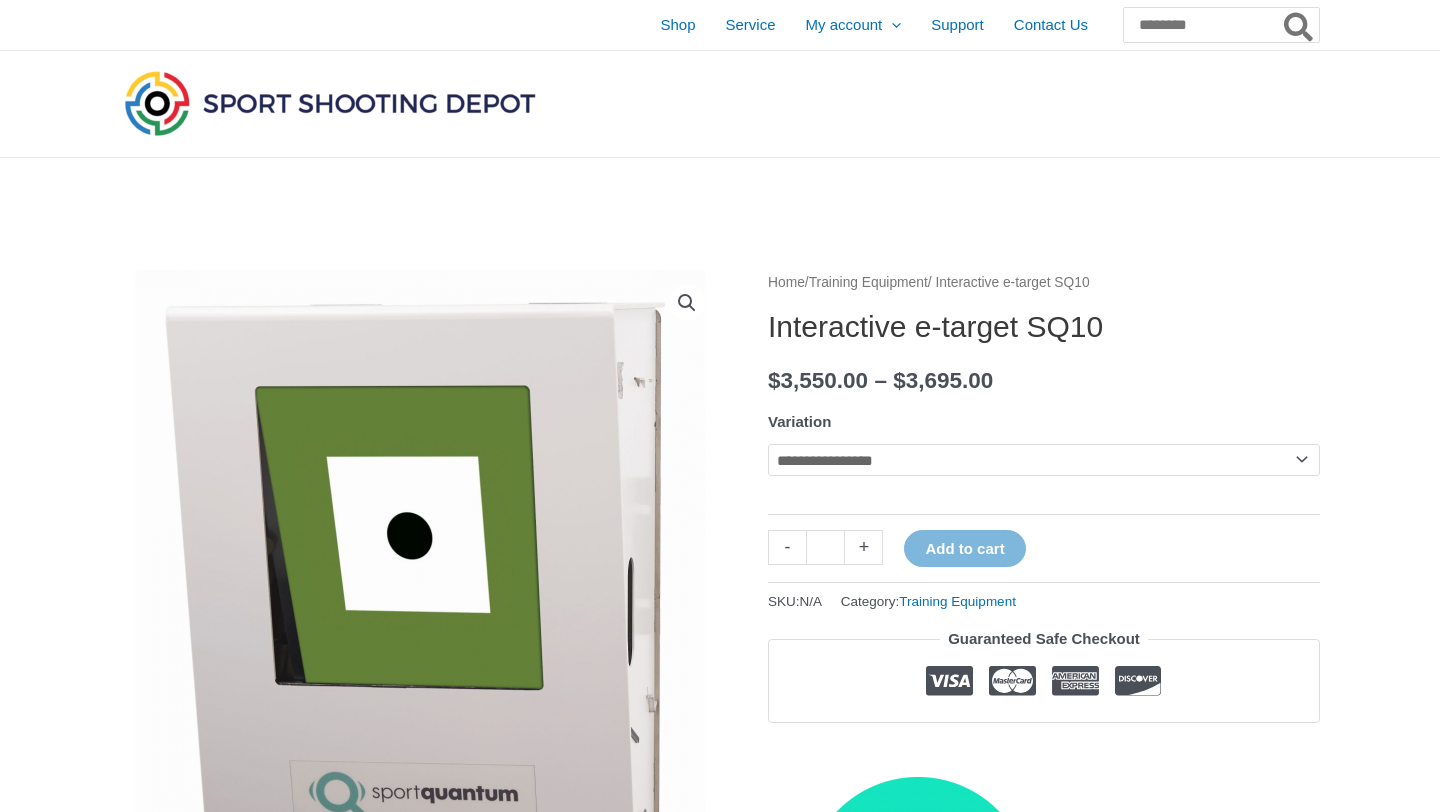 click on "**********" 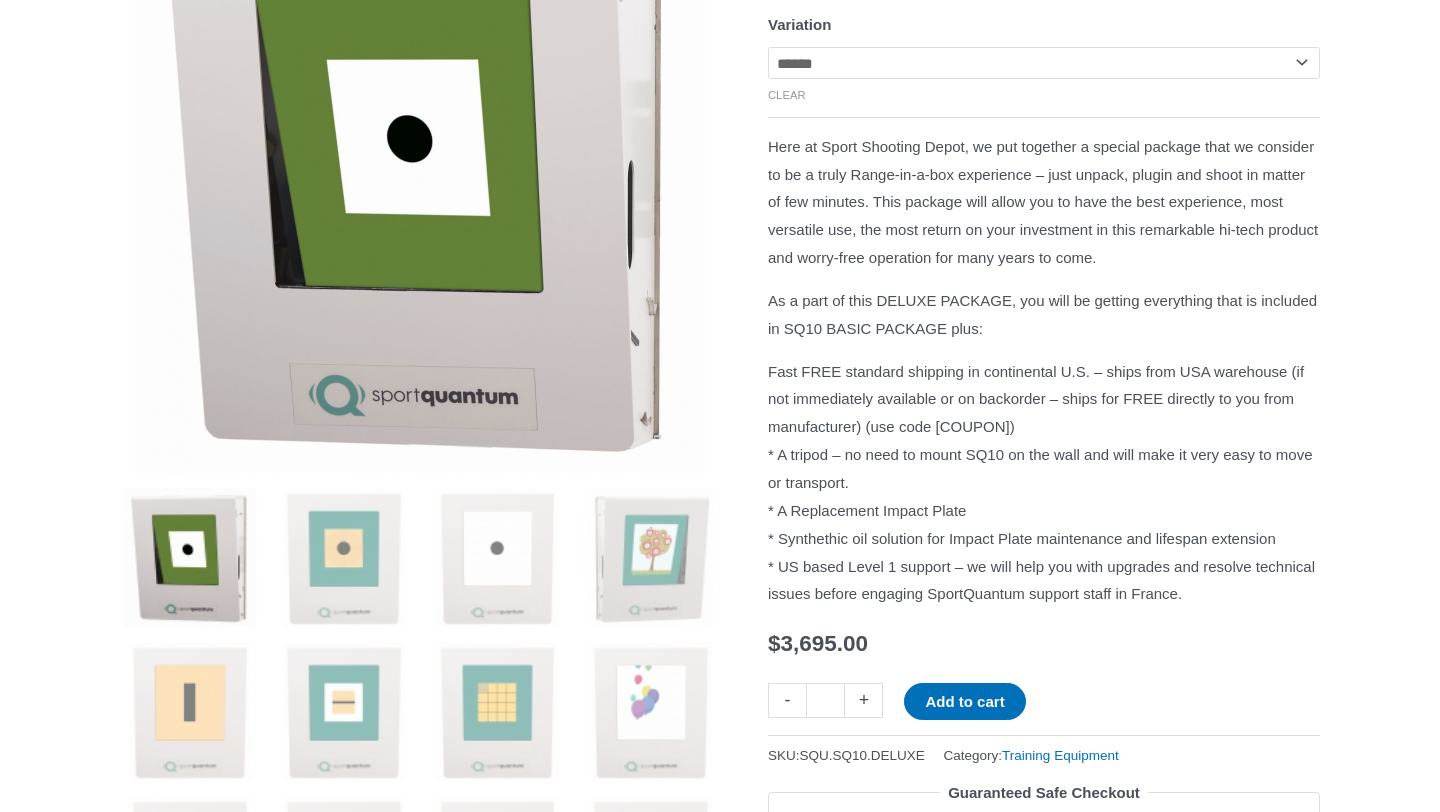 scroll, scrollTop: 0, scrollLeft: 0, axis: both 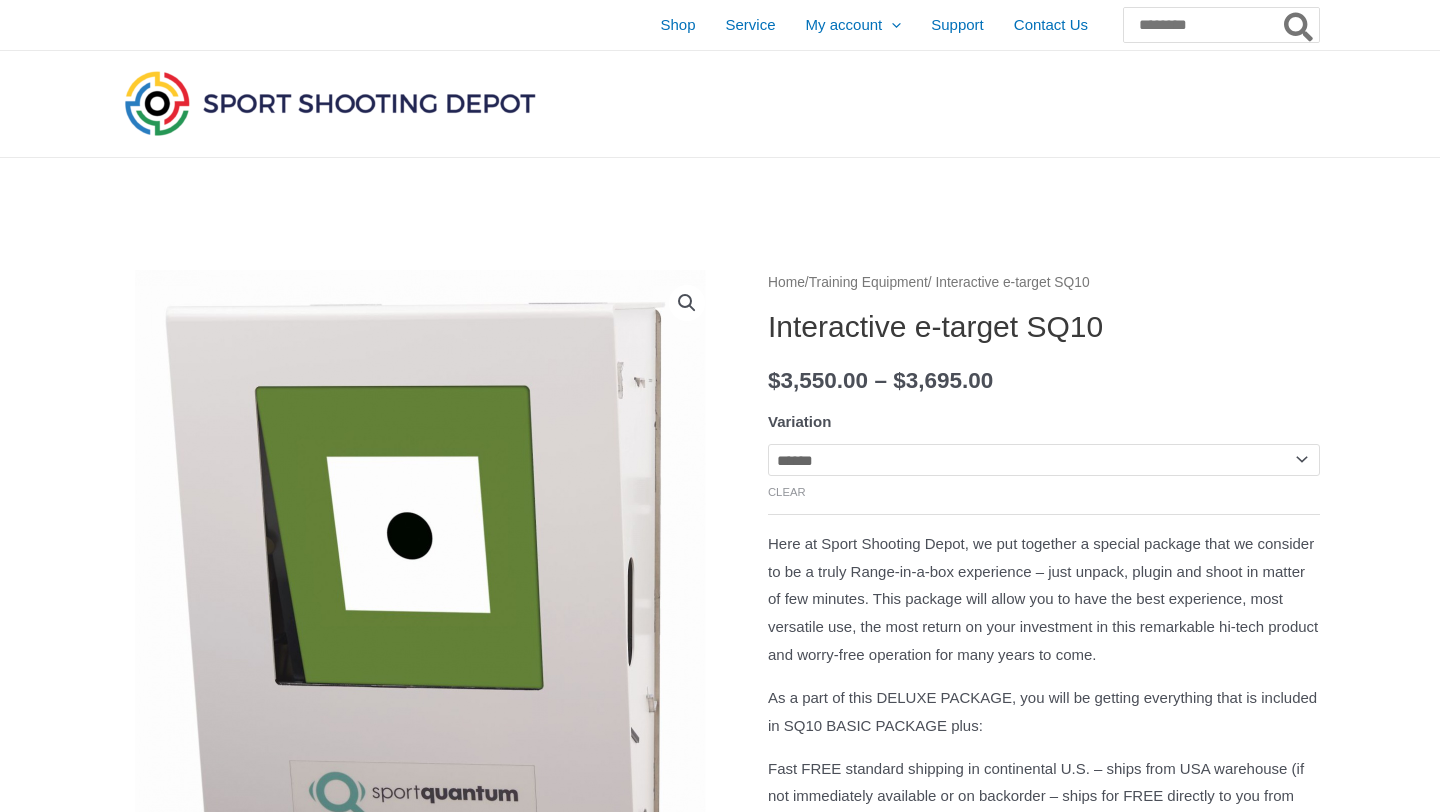 click on "**********" 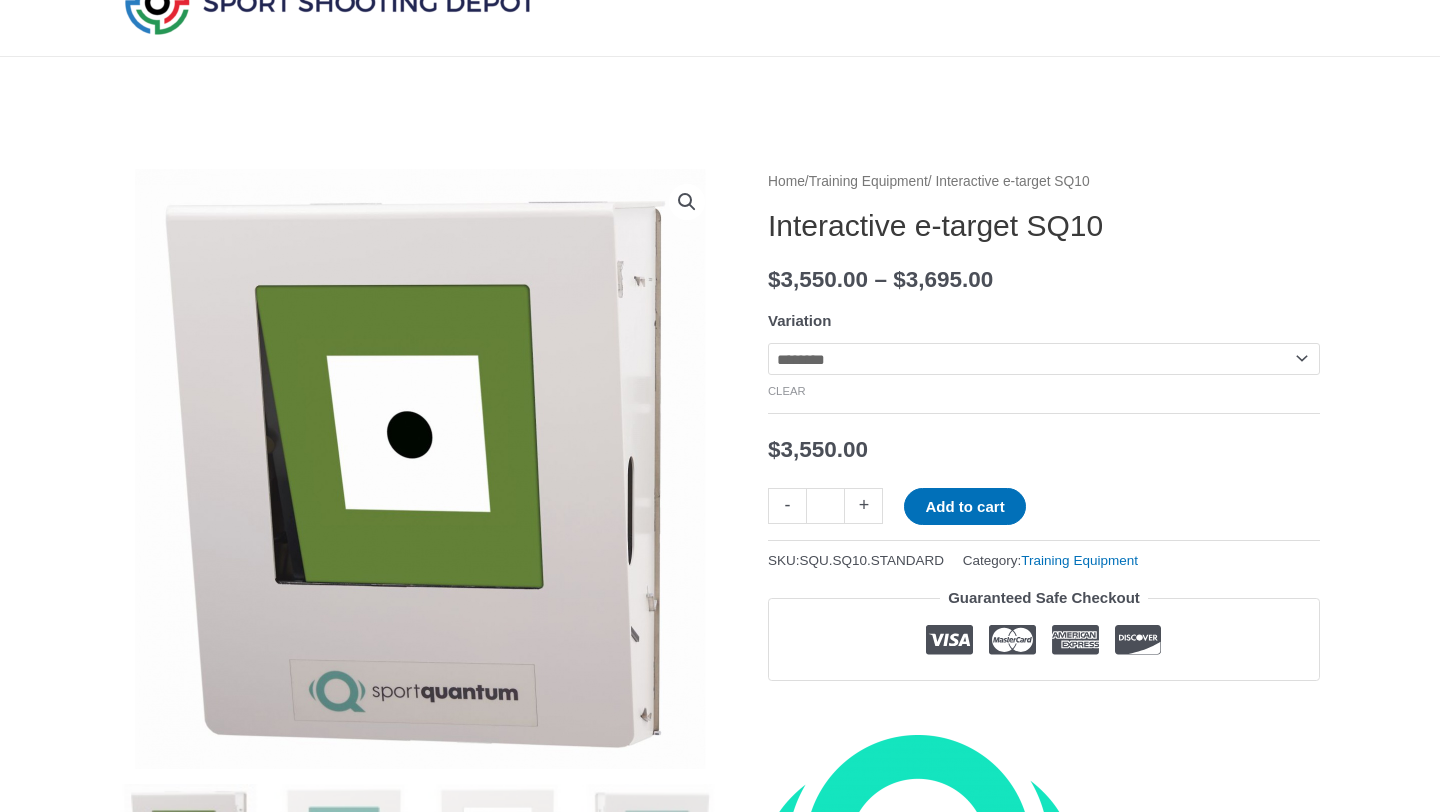 scroll, scrollTop: 99, scrollLeft: 0, axis: vertical 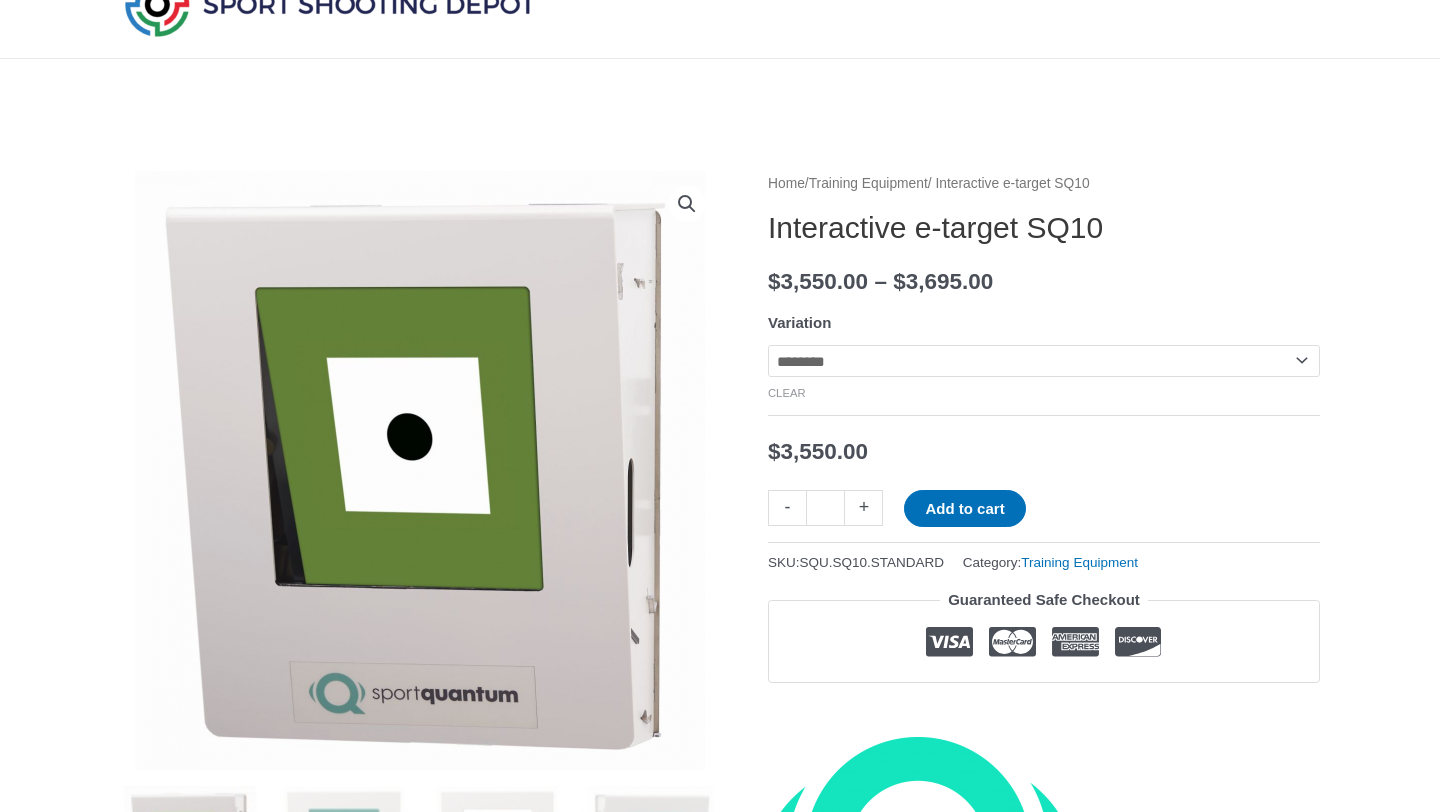 click on "**********" 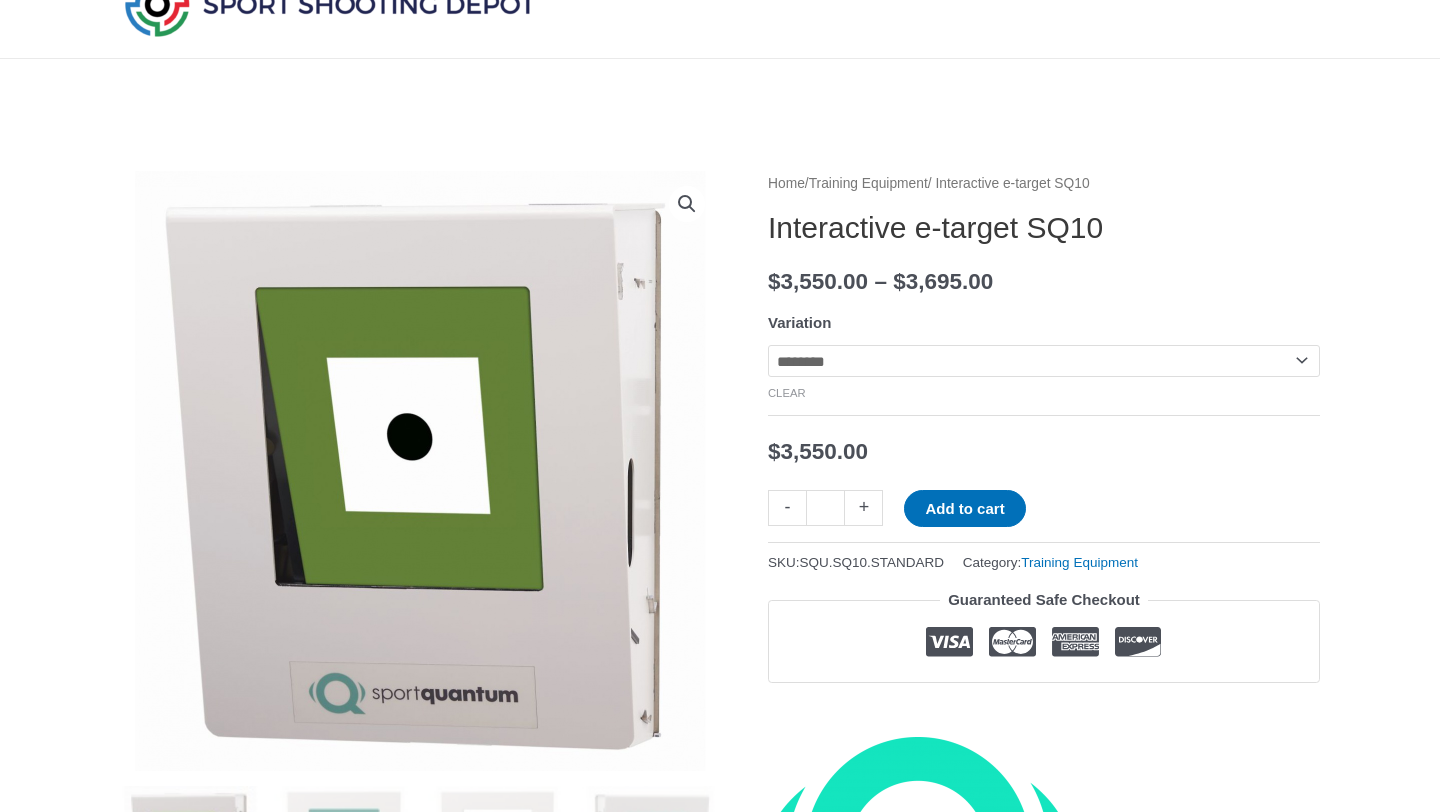 select on "******" 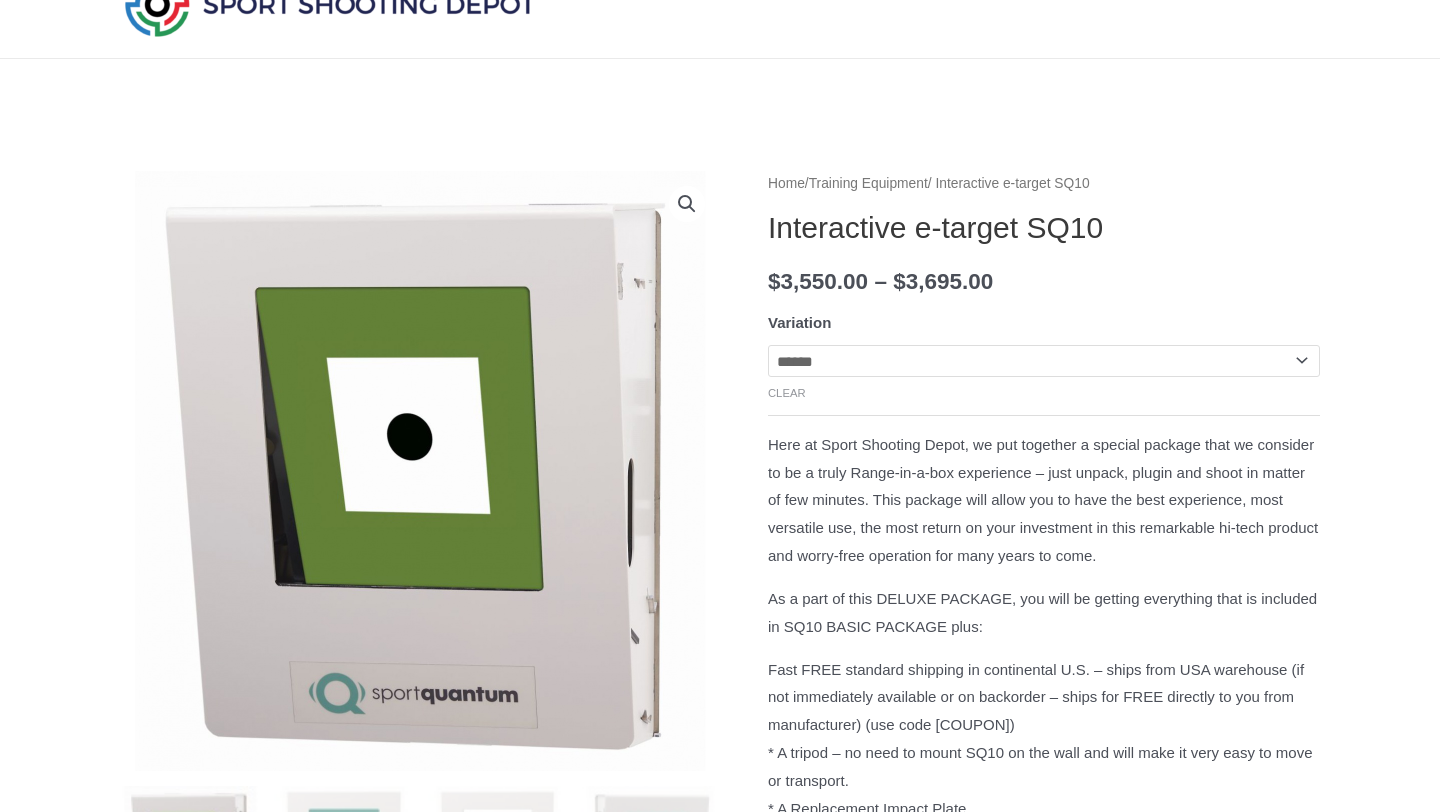 scroll, scrollTop: 0, scrollLeft: 0, axis: both 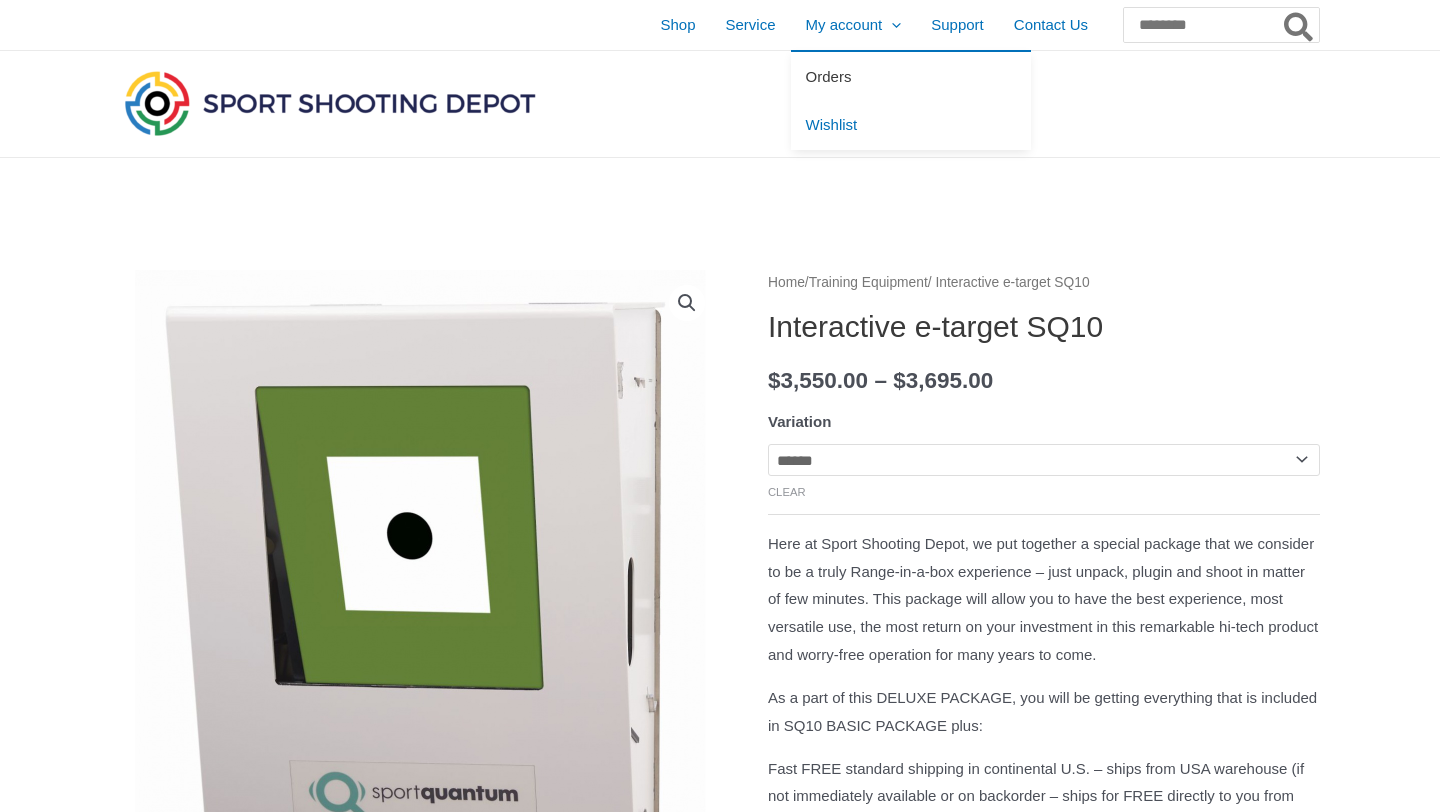 click on "Orders" at bounding box center (829, 76) 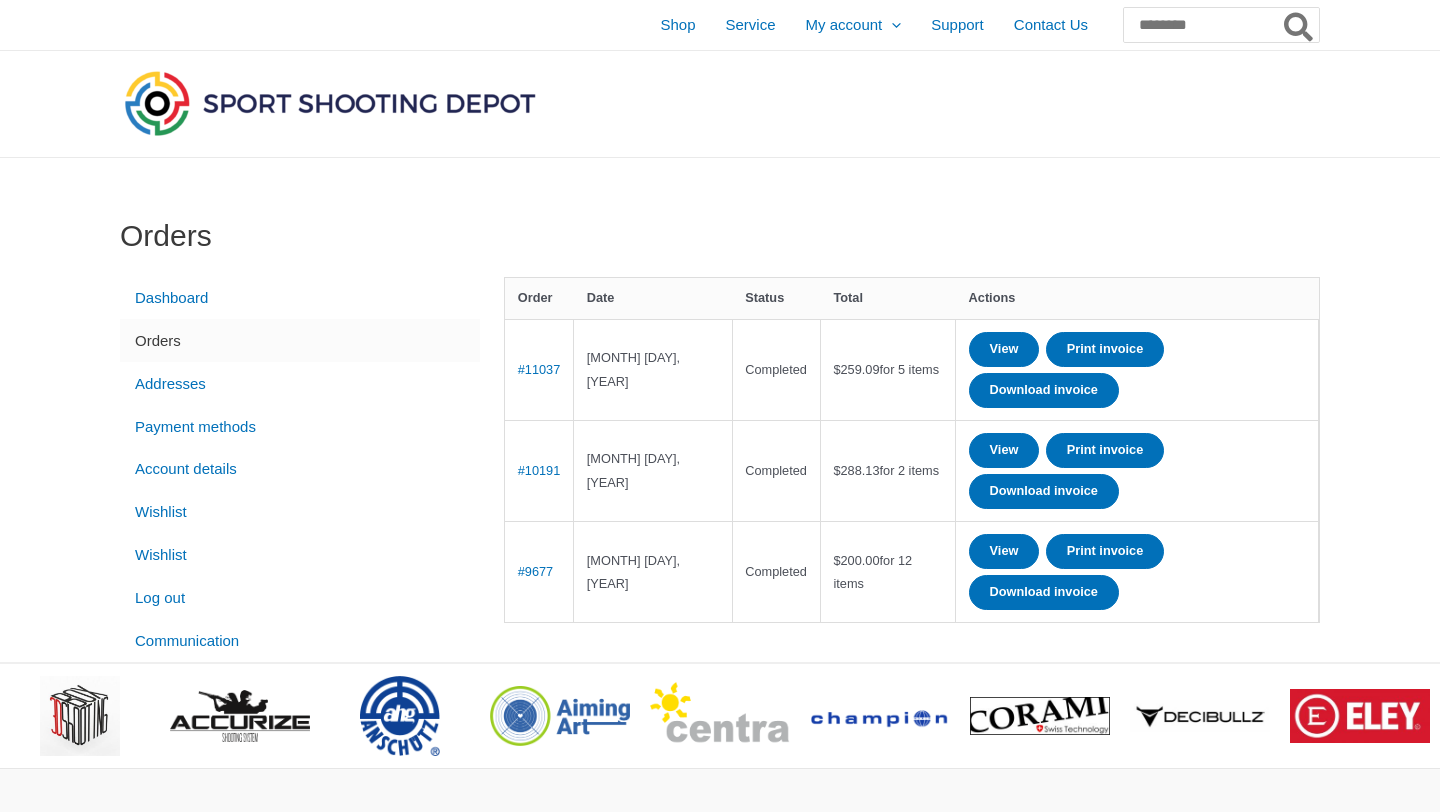 scroll, scrollTop: 0, scrollLeft: 0, axis: both 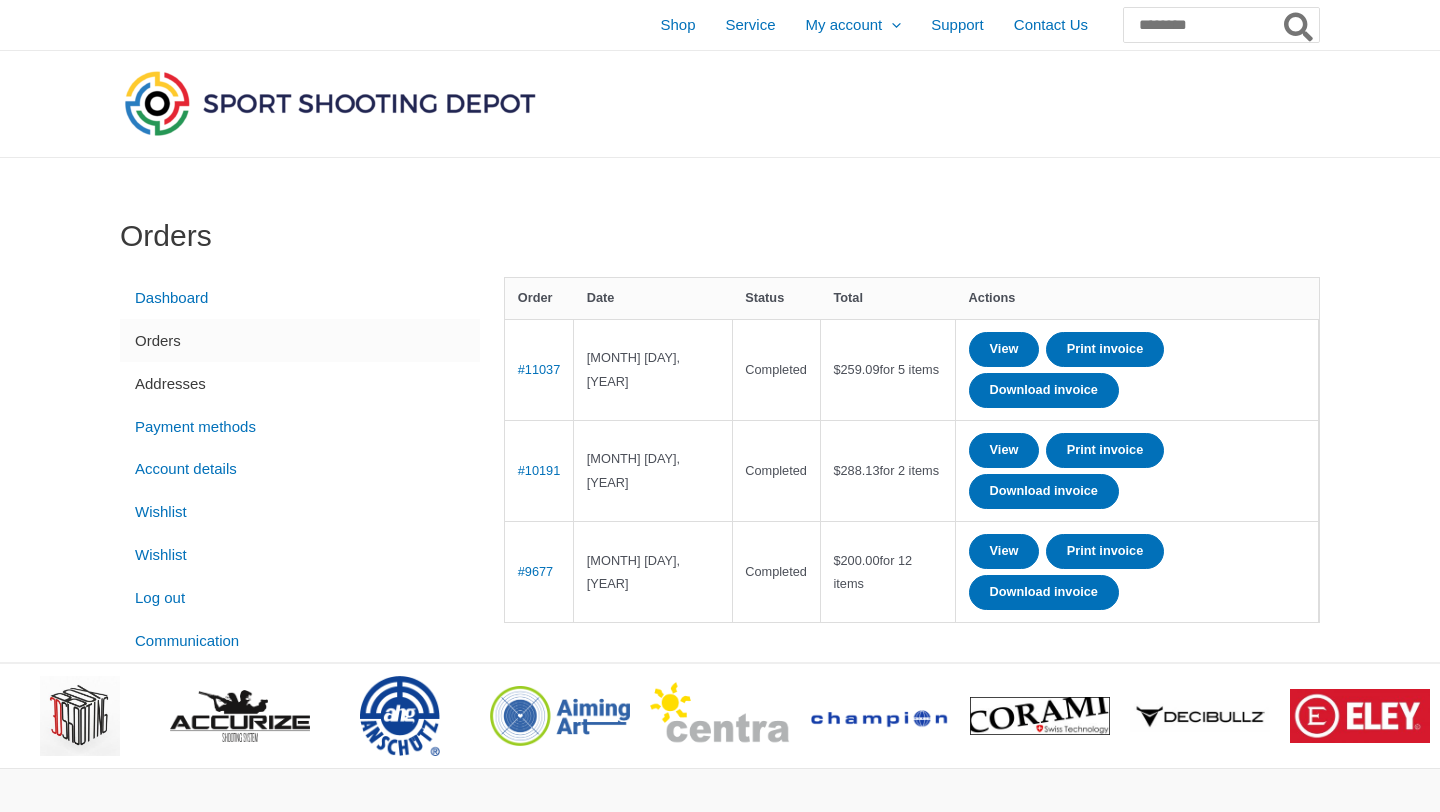 click on "Addresses" at bounding box center (300, 383) 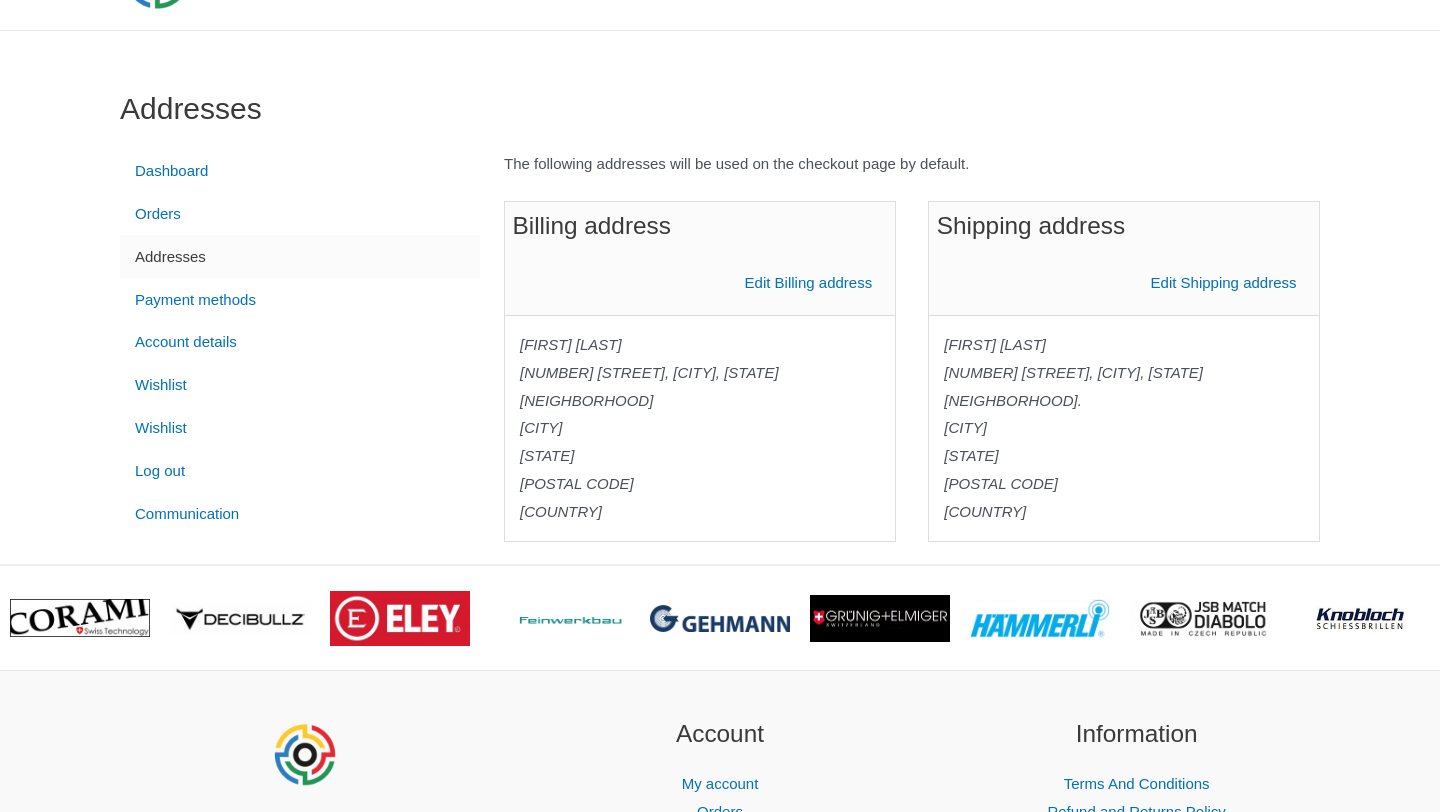 scroll, scrollTop: 0, scrollLeft: 0, axis: both 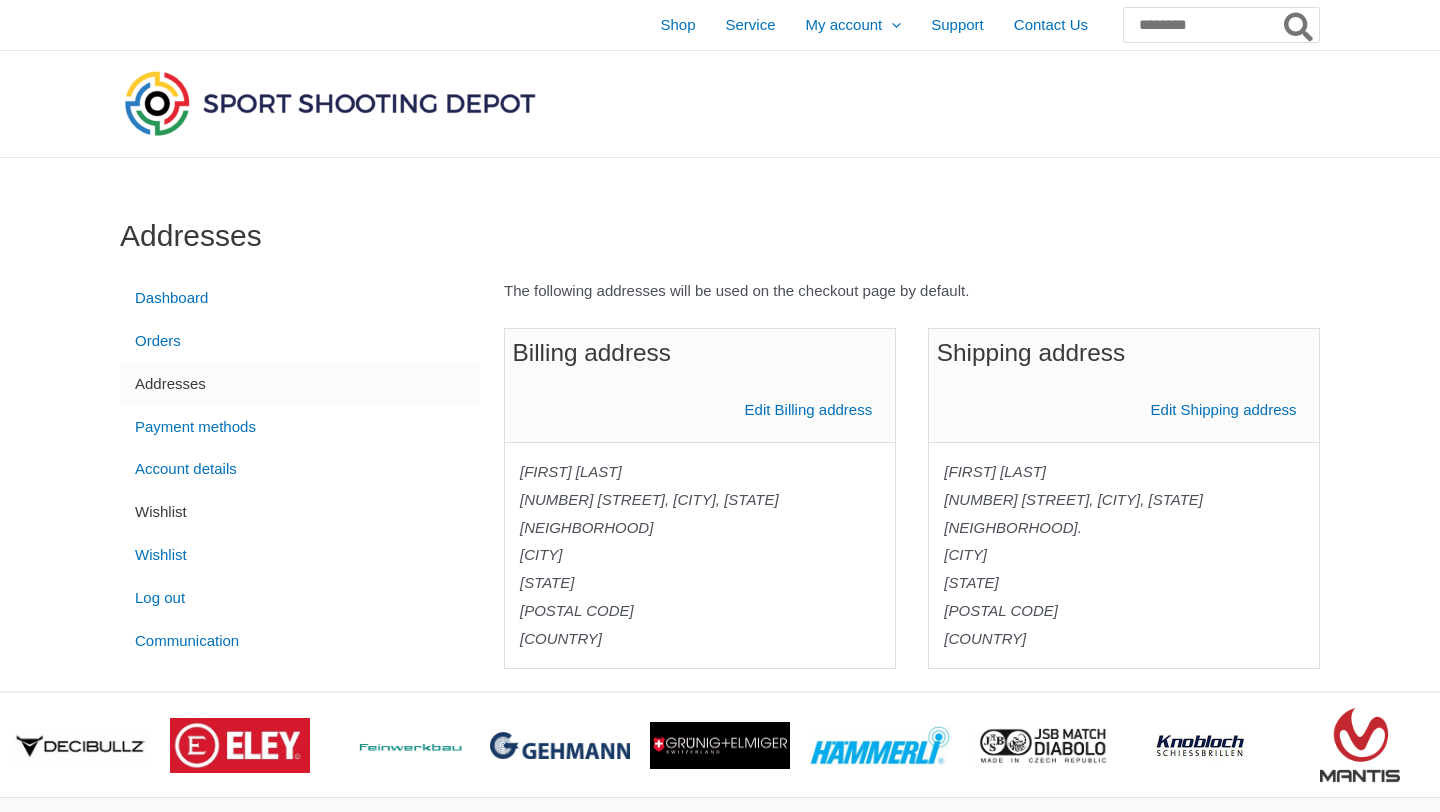 click on "Wishlist" at bounding box center (300, 512) 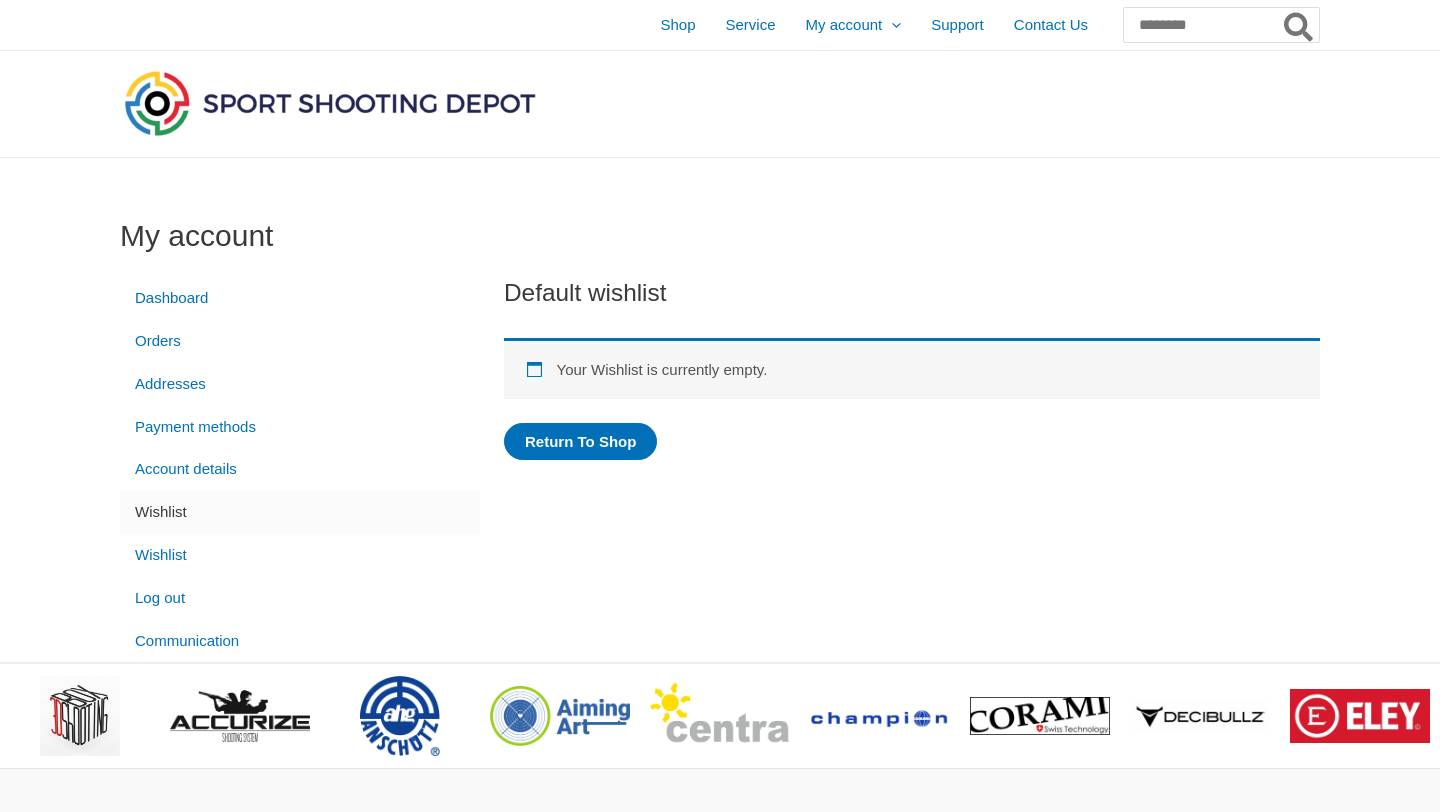 scroll, scrollTop: 0, scrollLeft: 0, axis: both 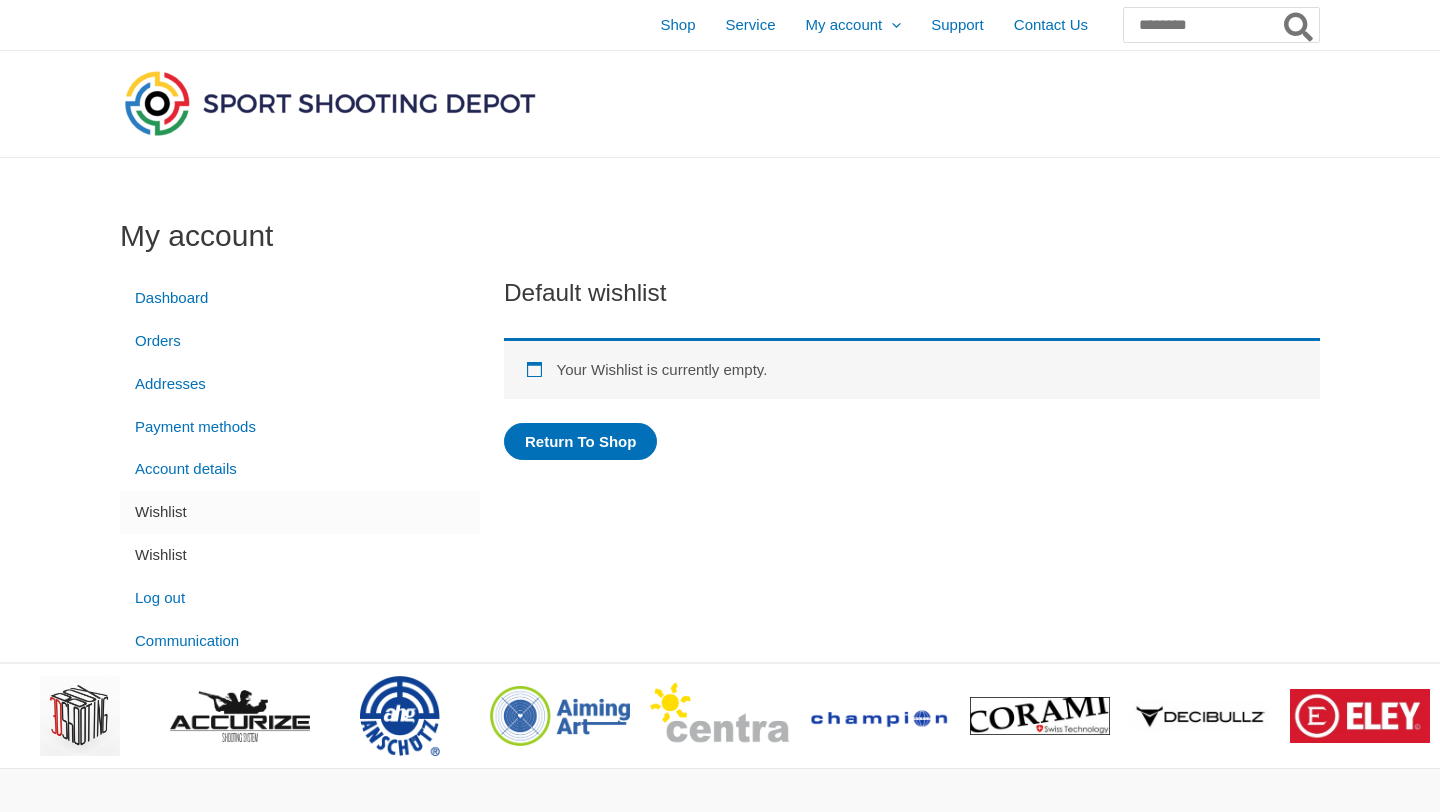 click on "Wishlist" at bounding box center (300, 555) 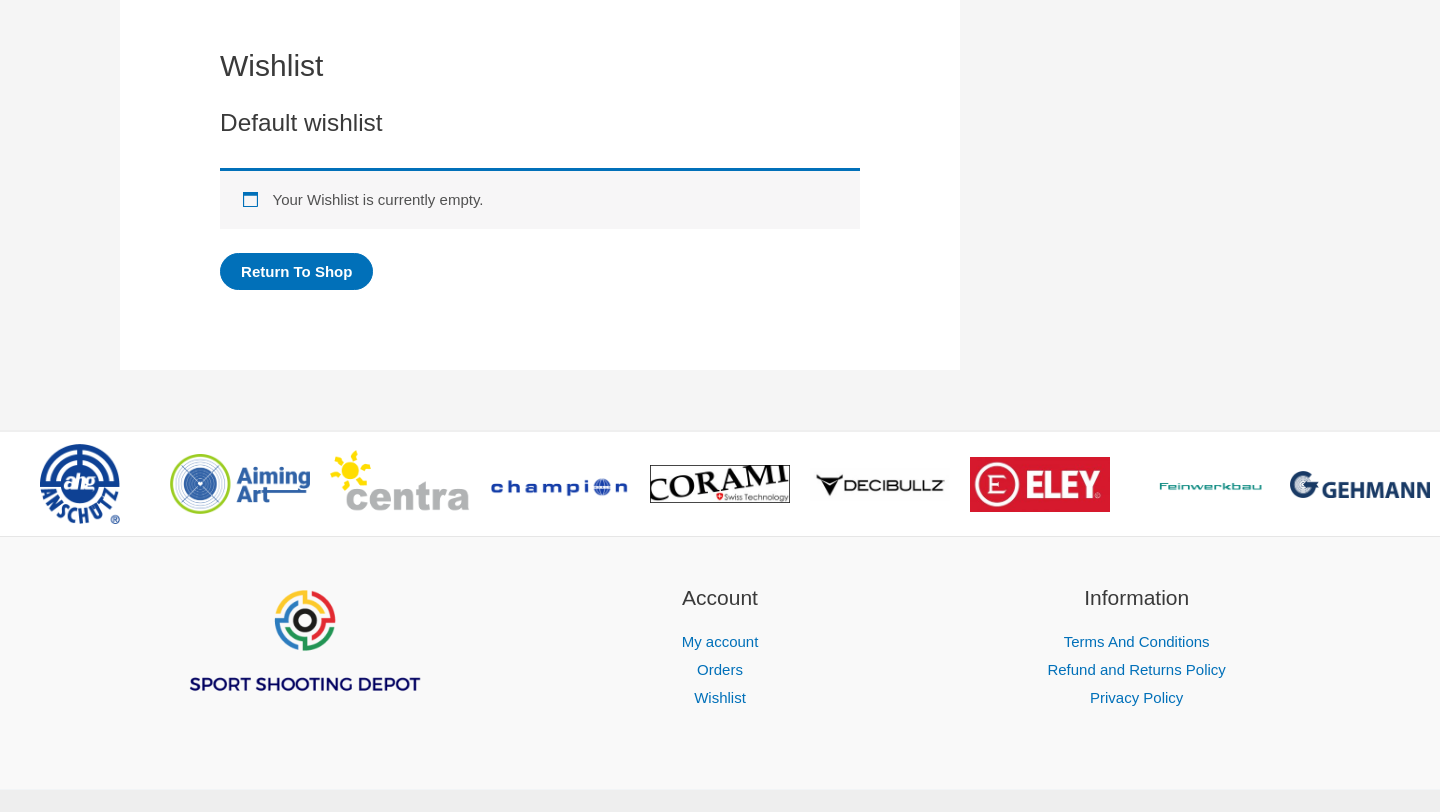 scroll, scrollTop: 0, scrollLeft: 0, axis: both 